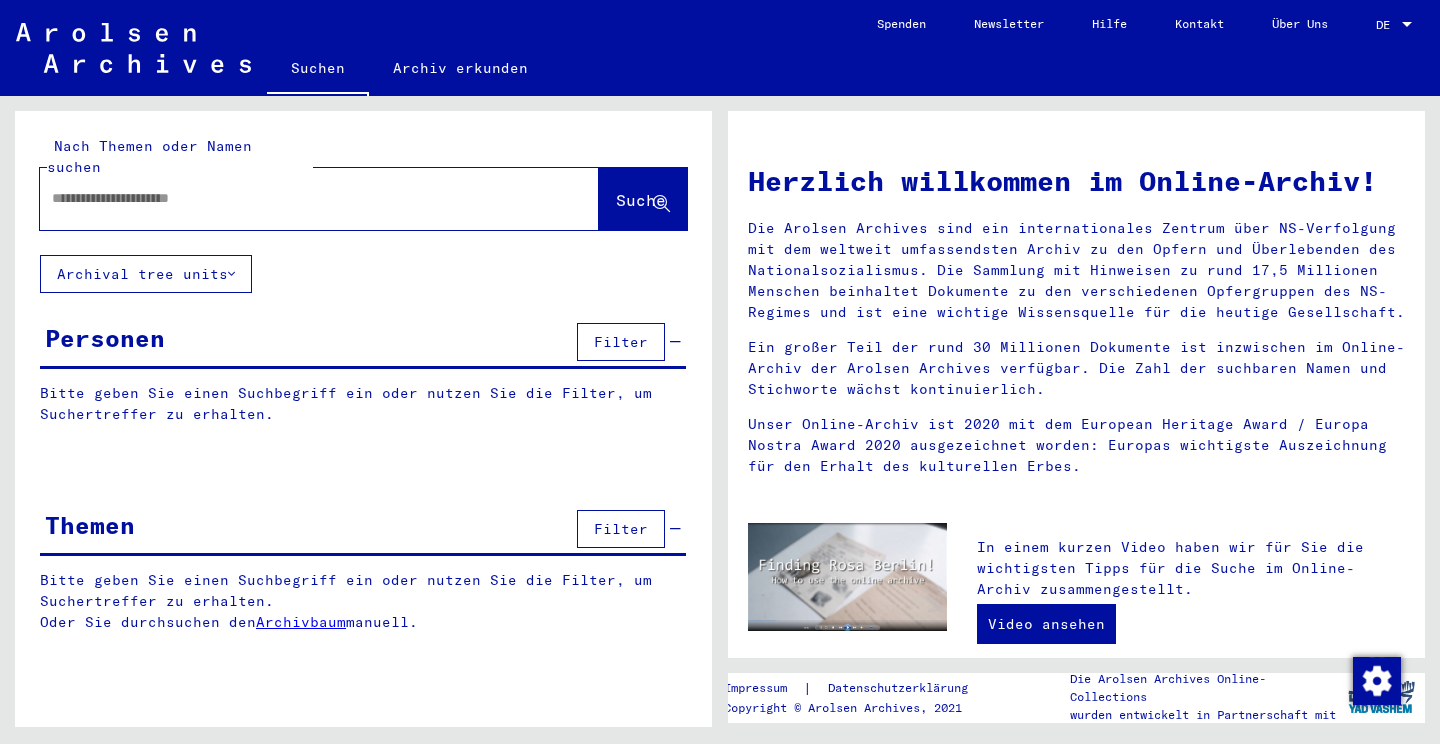 scroll, scrollTop: 0, scrollLeft: 0, axis: both 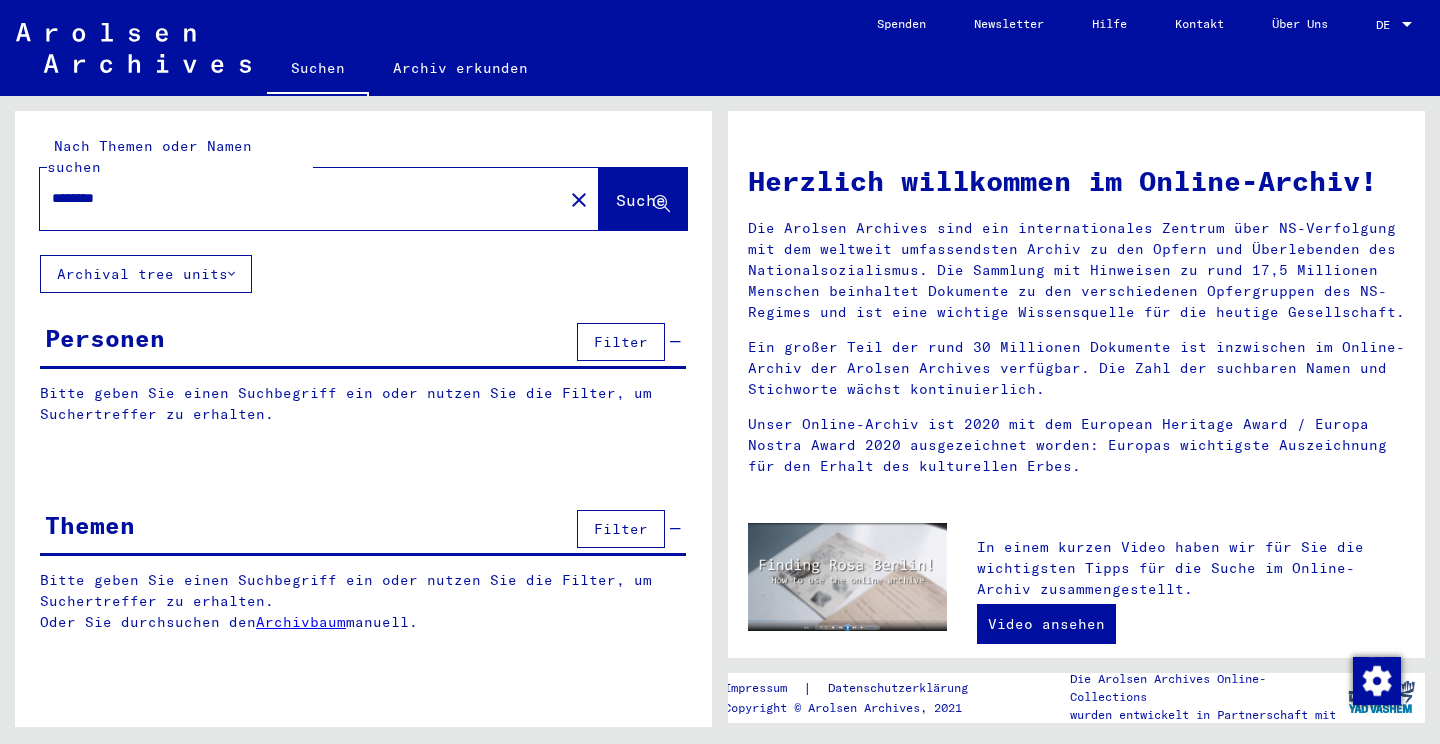 paste on "**********" 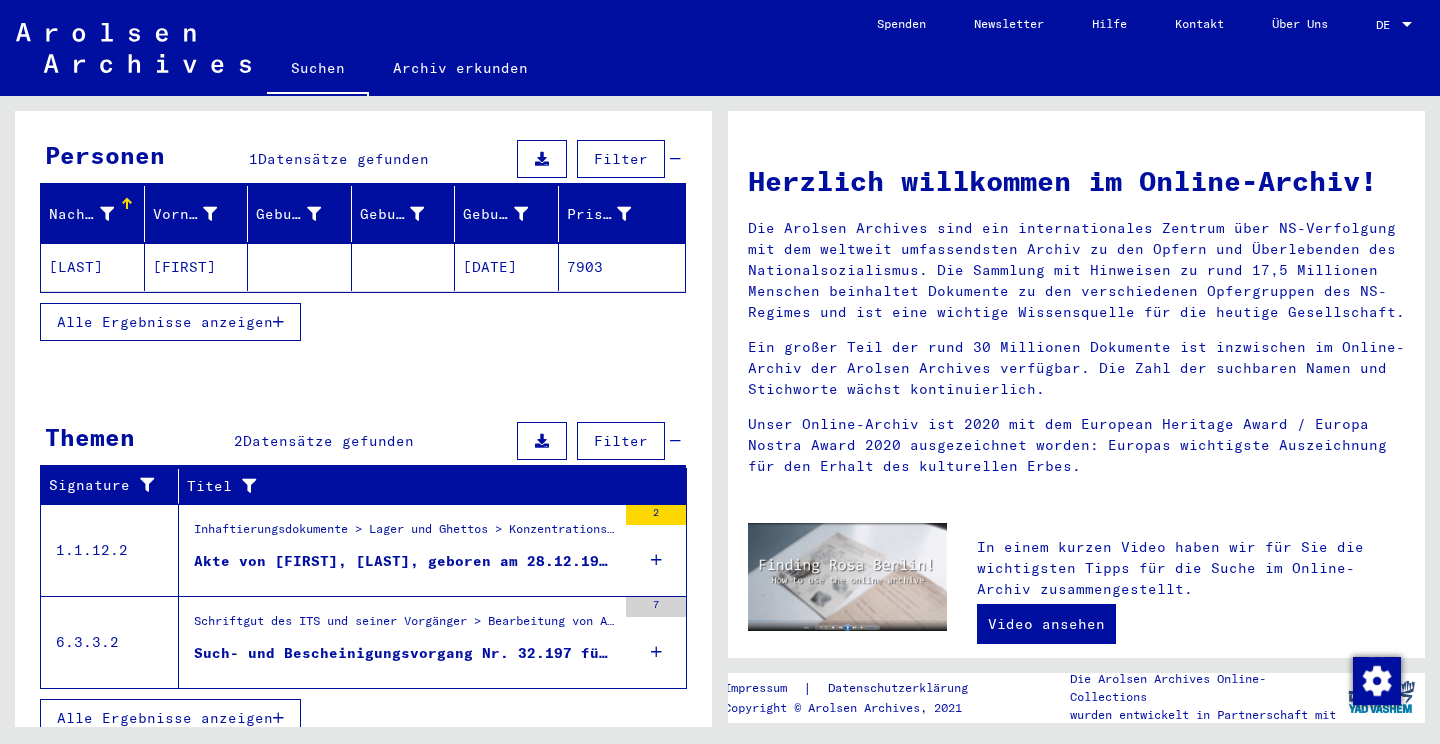 click on "Inhaftierungsdokumente > Lager und Ghettos > Konzentrationslager Herzogenbusch-Vught > Individuelle Unterlagen Herzogenbusch > Individuelle Häftlings Unterlagen > Akten mit Namen ab DE VRIES" at bounding box center (405, 534) 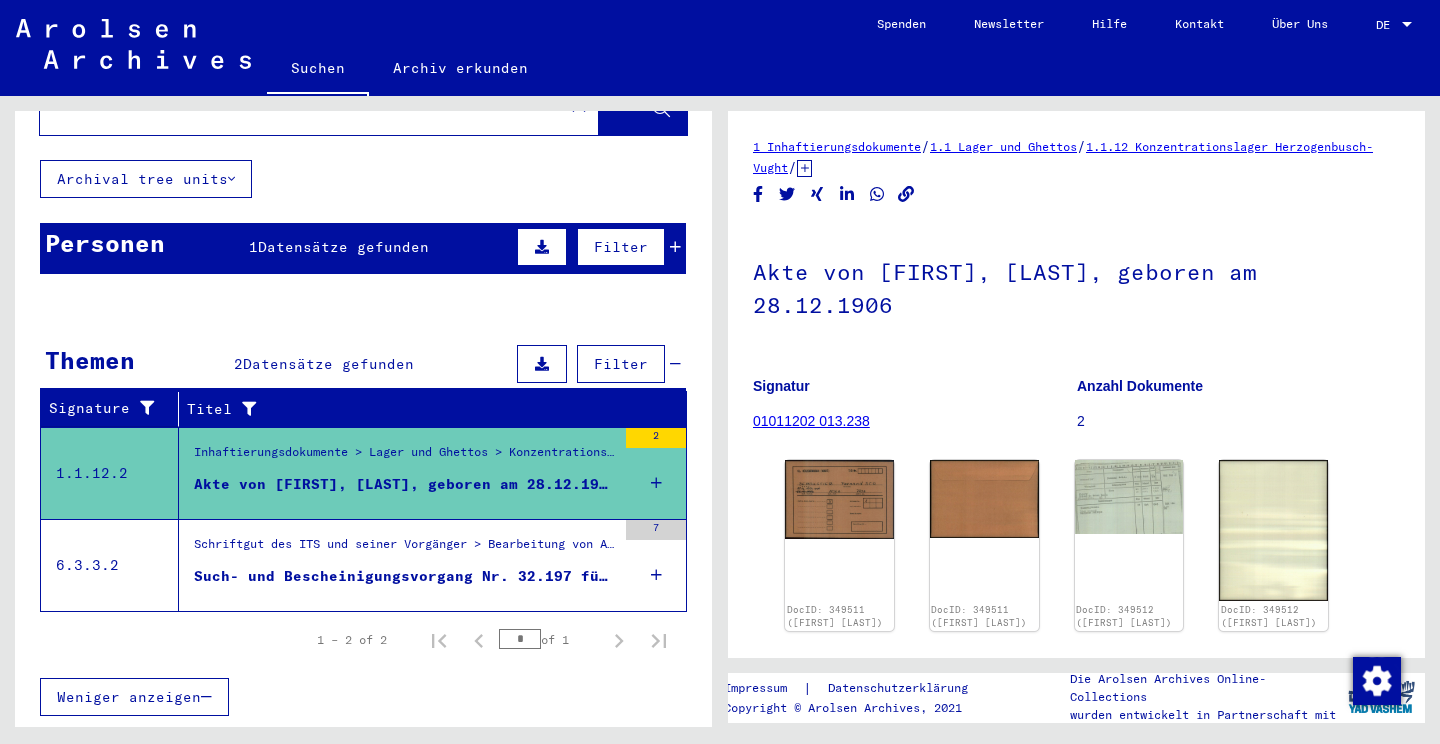 scroll, scrollTop: 74, scrollLeft: 0, axis: vertical 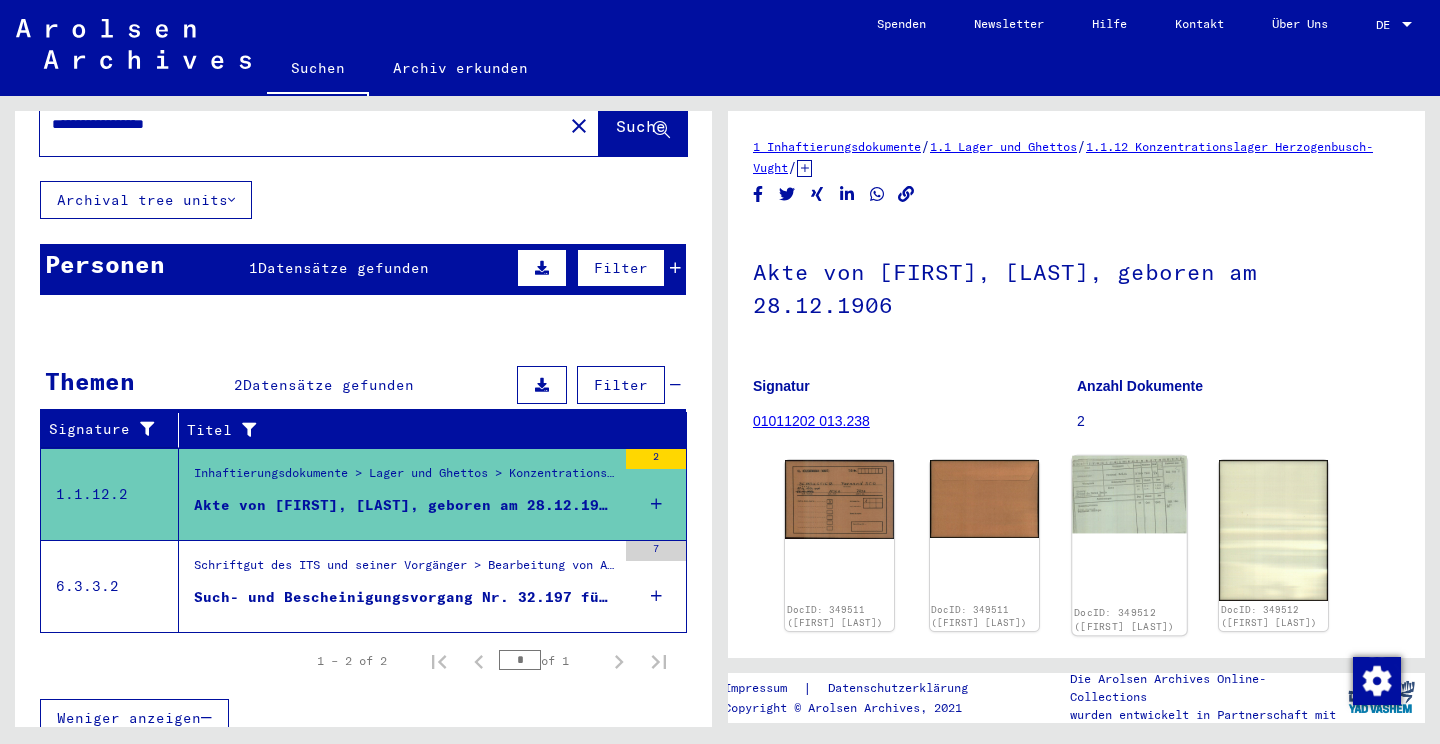 click 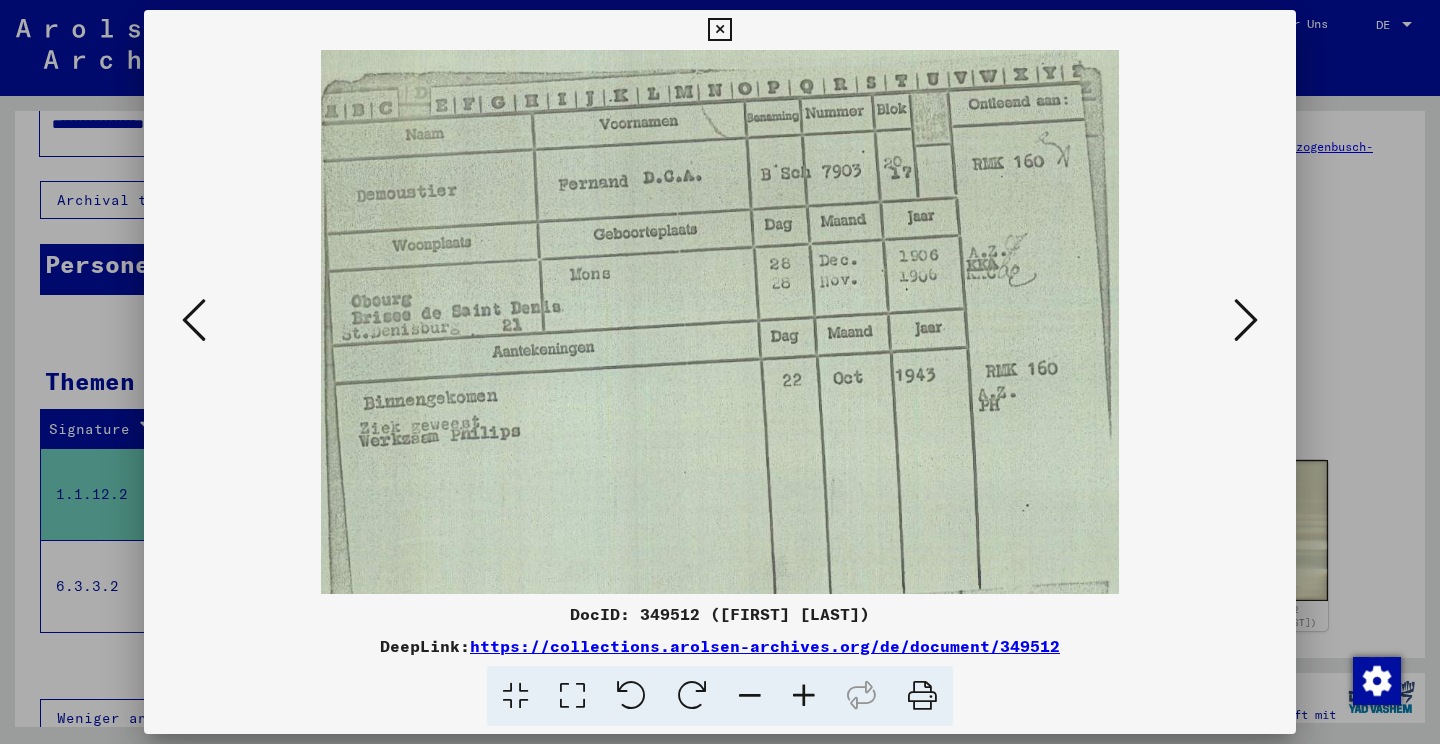 click at bounding box center [720, 372] 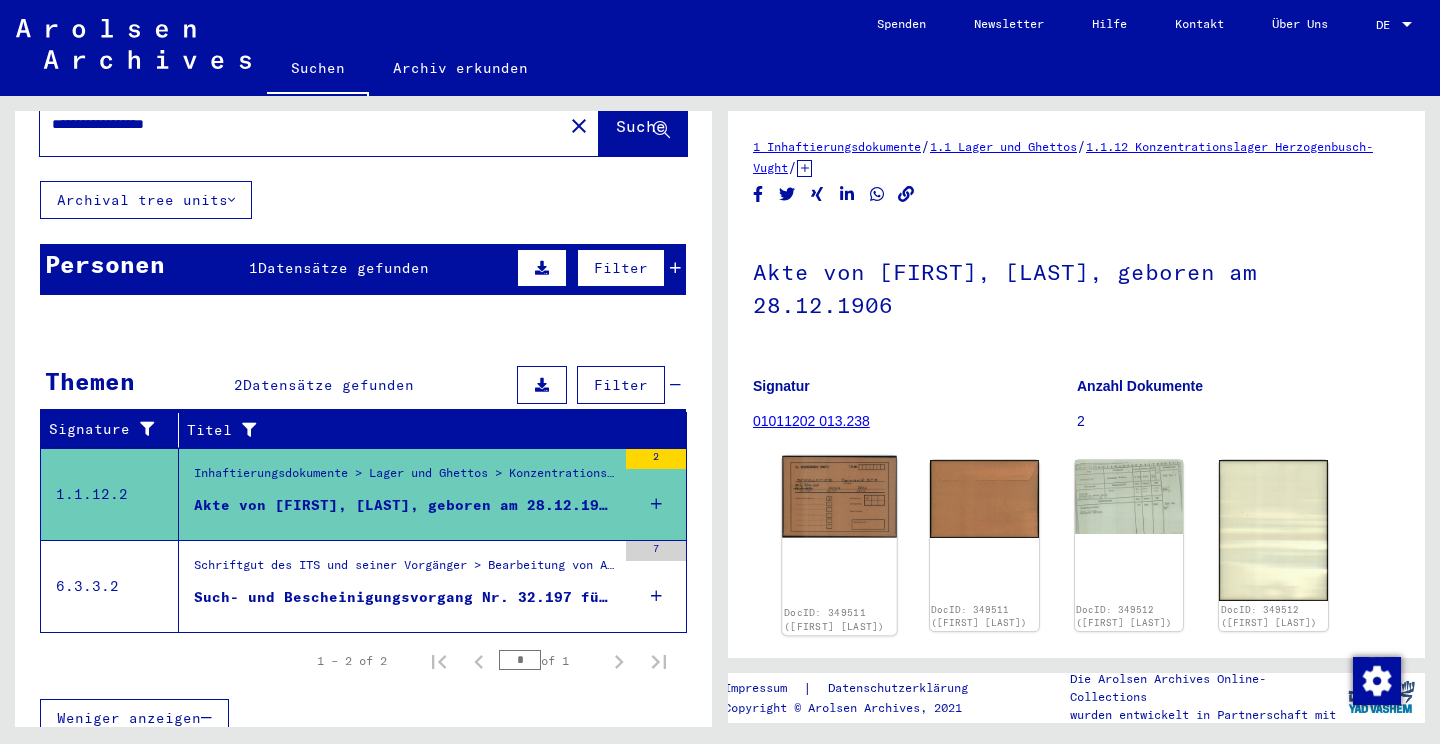 click 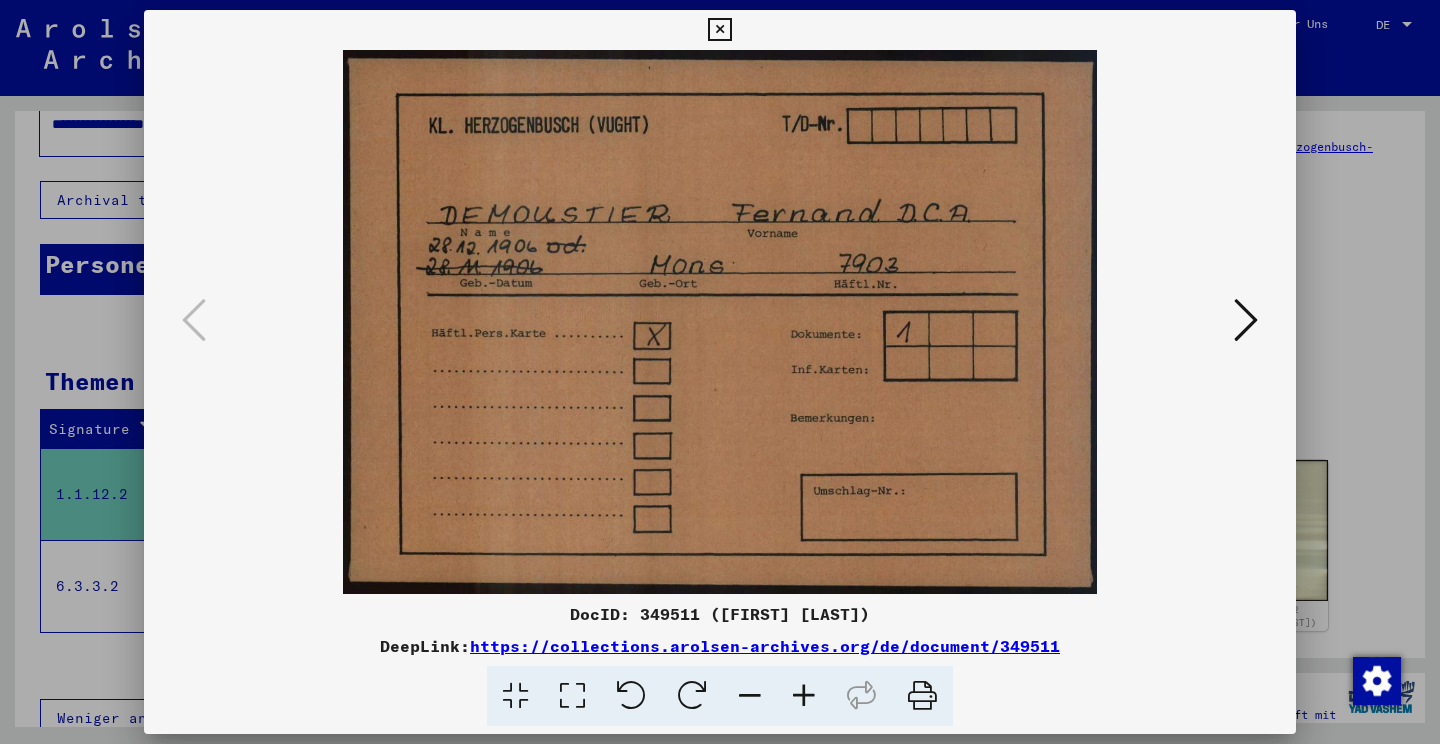 click at bounding box center (720, 372) 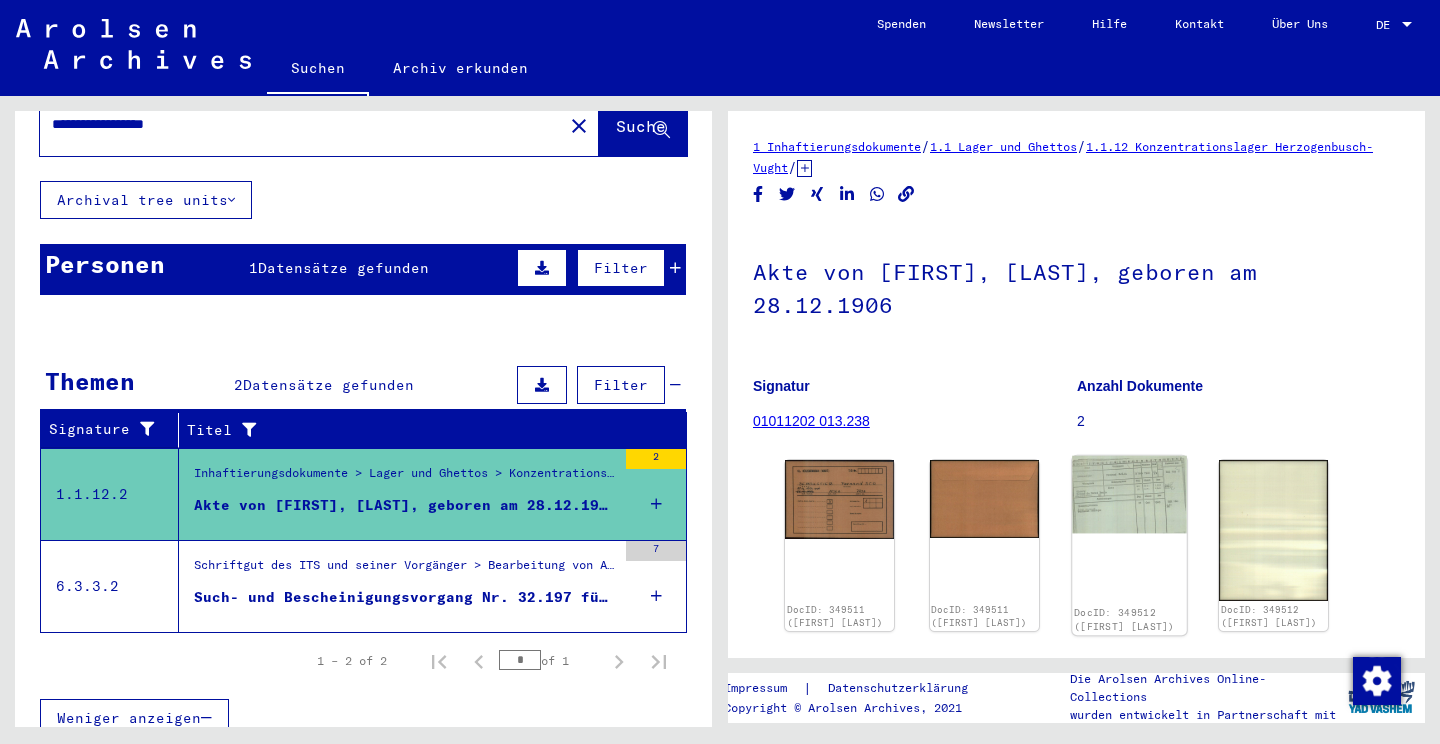 click 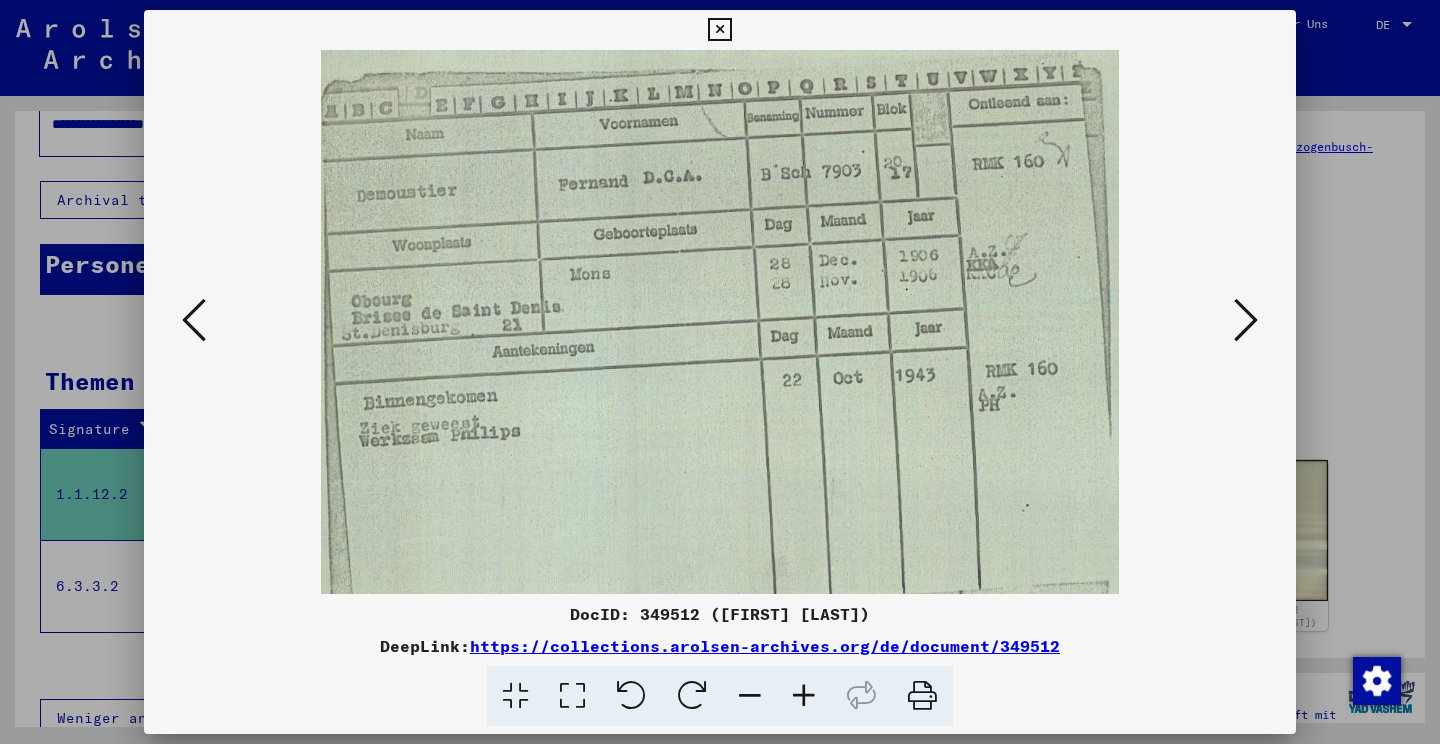 click at bounding box center [720, 372] 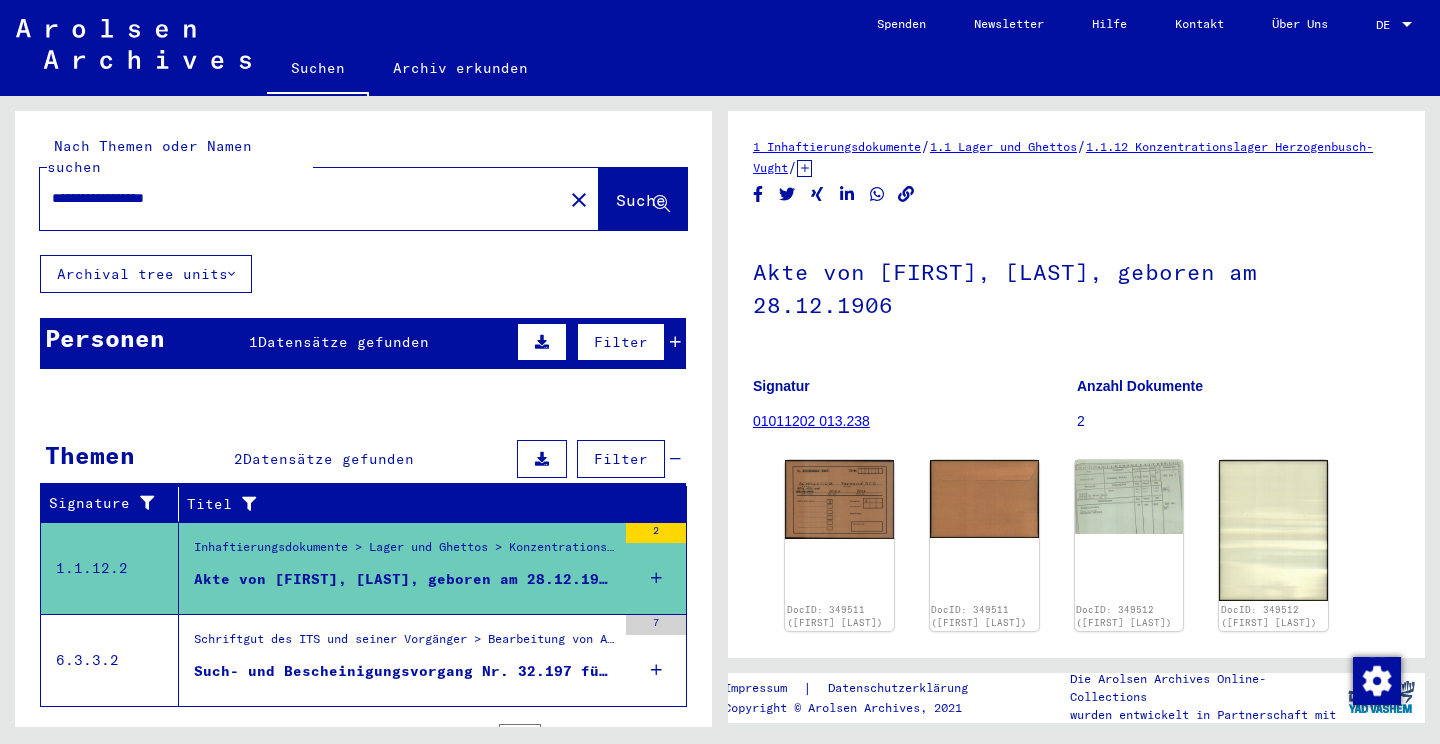 scroll, scrollTop: 0, scrollLeft: 0, axis: both 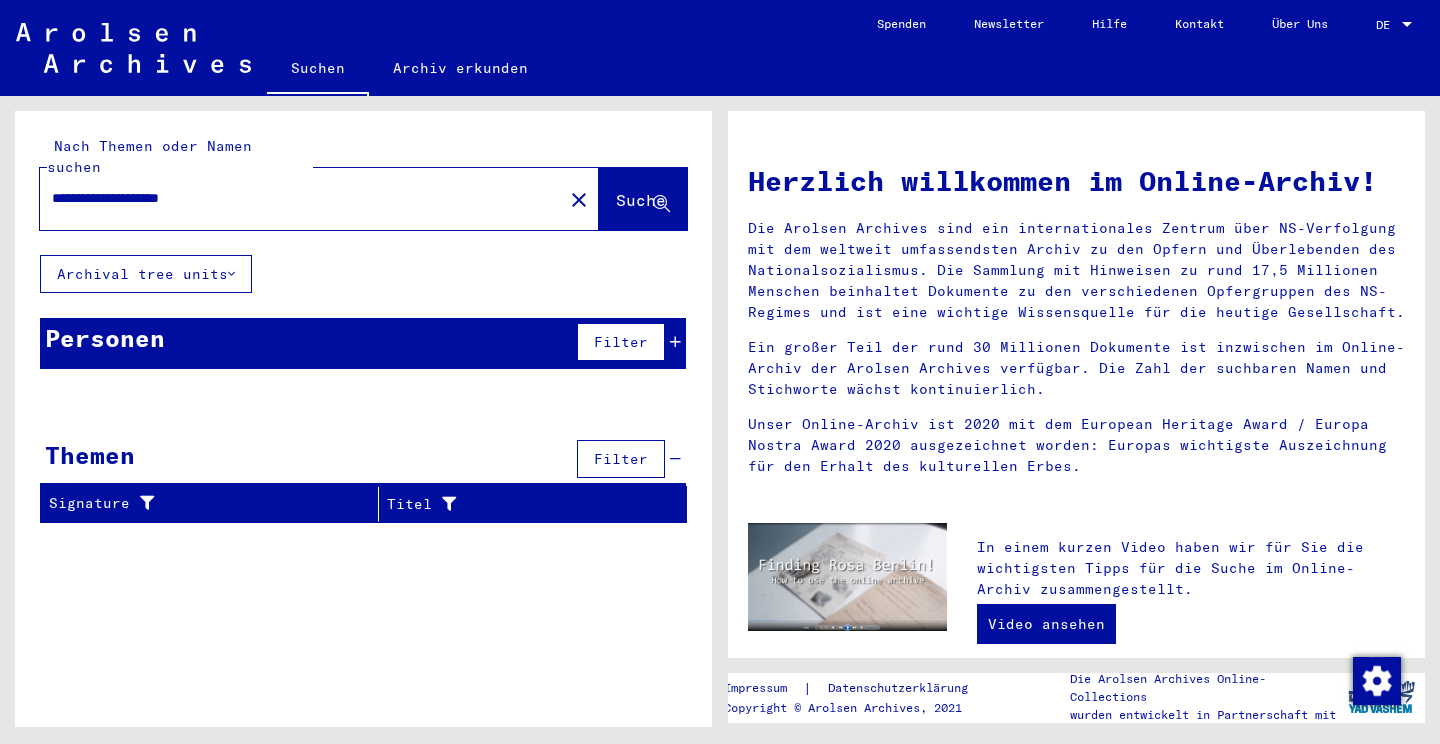 click at bounding box center [675, 342] 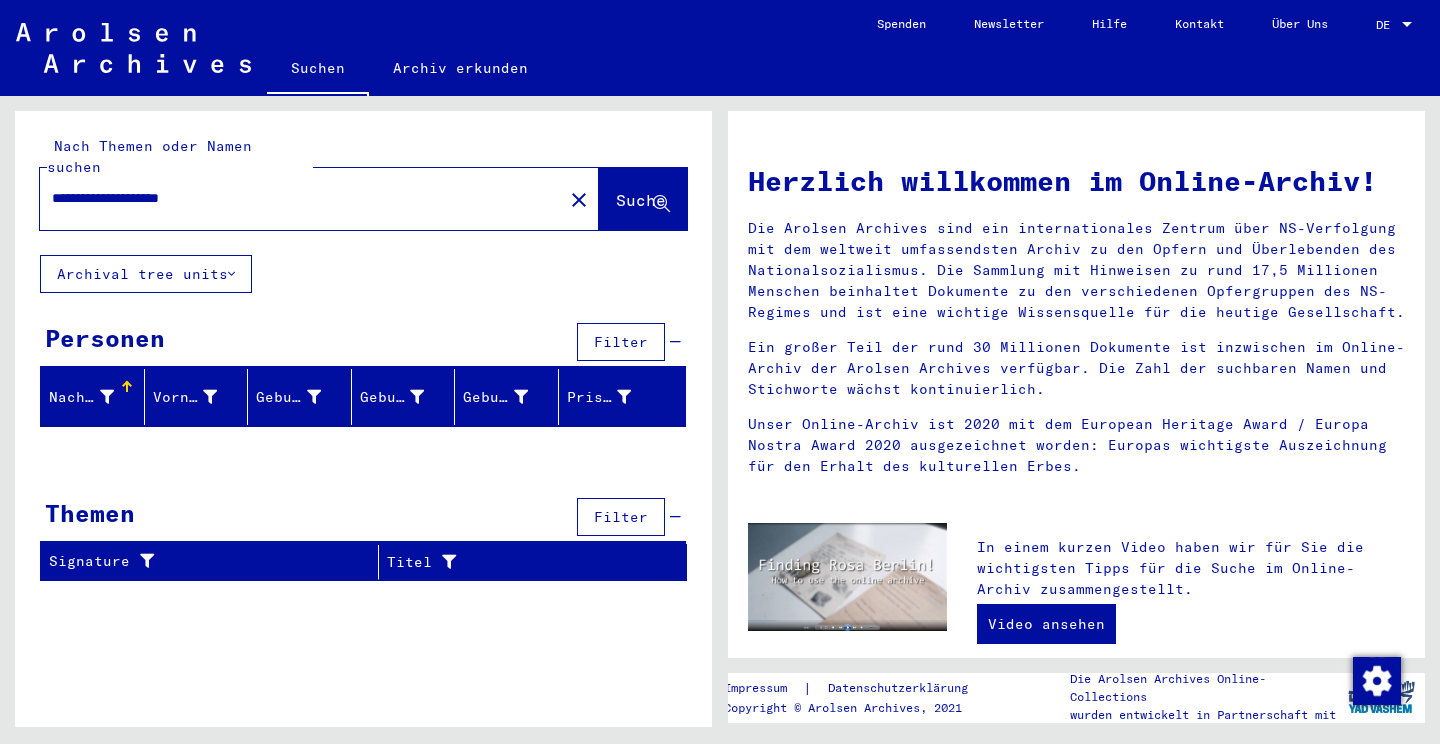 scroll, scrollTop: 0, scrollLeft: 0, axis: both 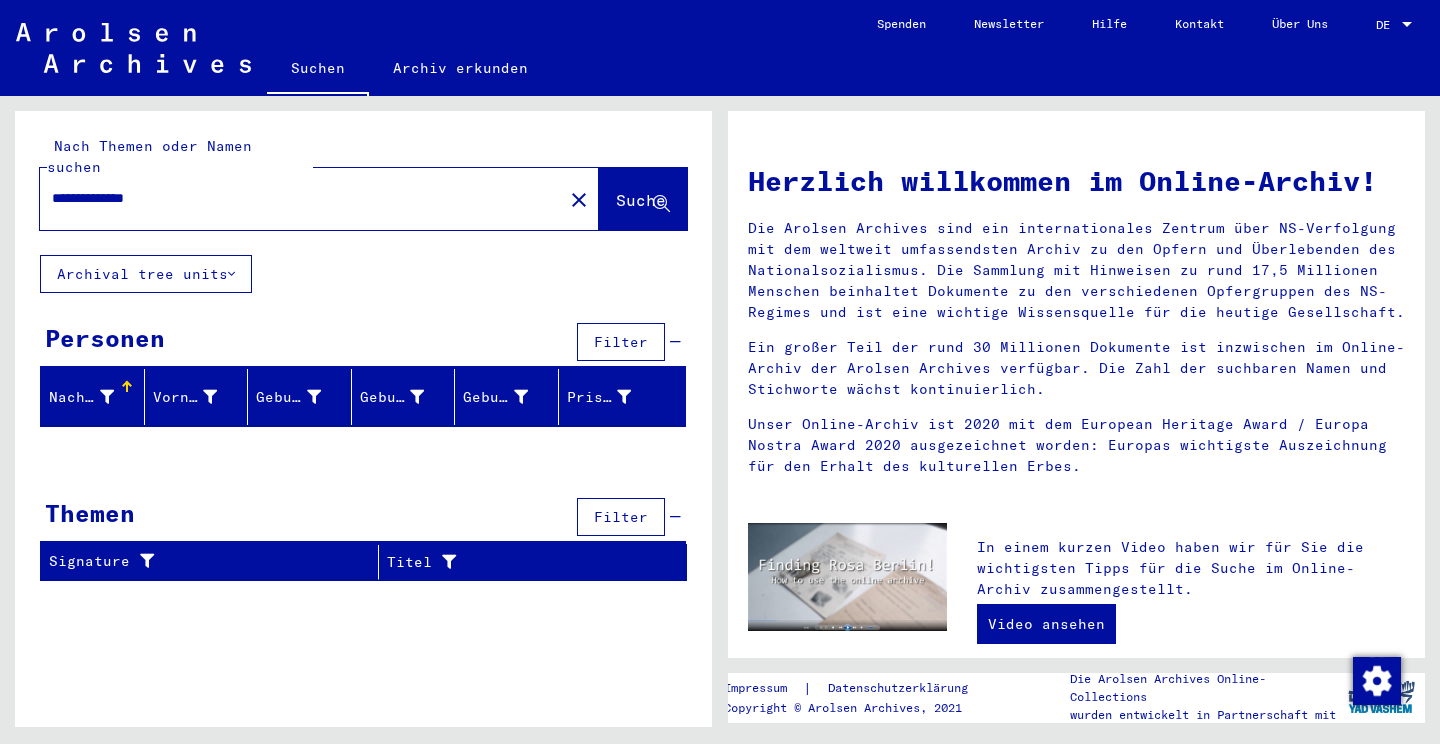 type on "**********" 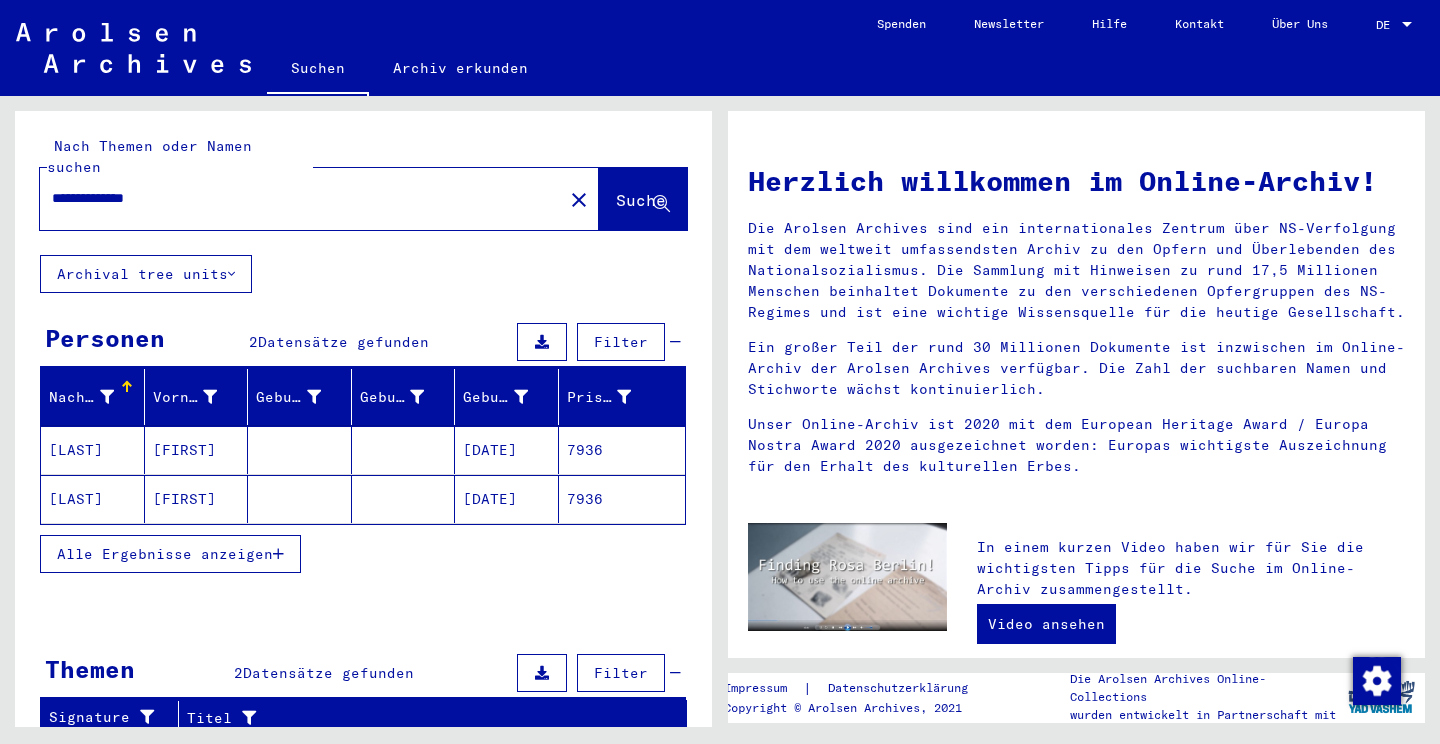 click on "[FIRST]" at bounding box center (197, 499) 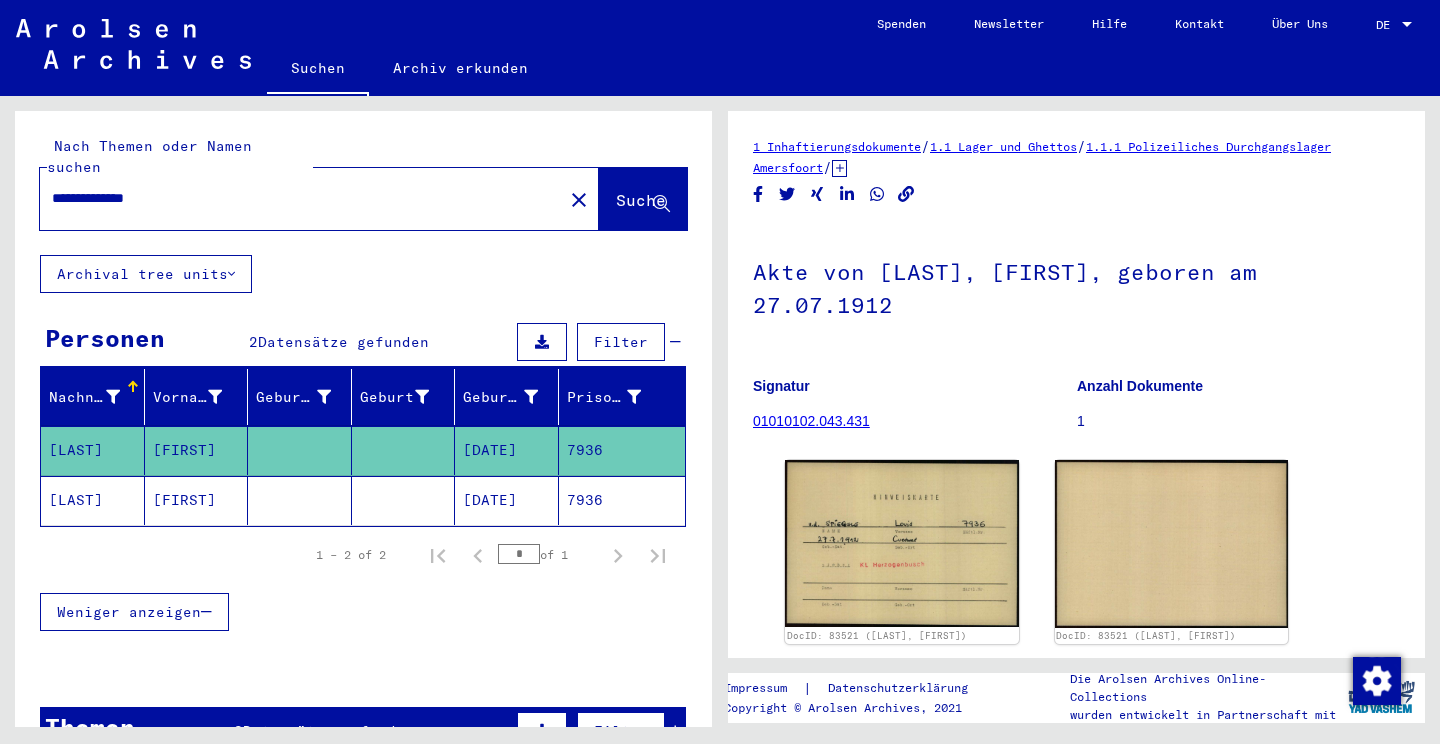scroll, scrollTop: 0, scrollLeft: 0, axis: both 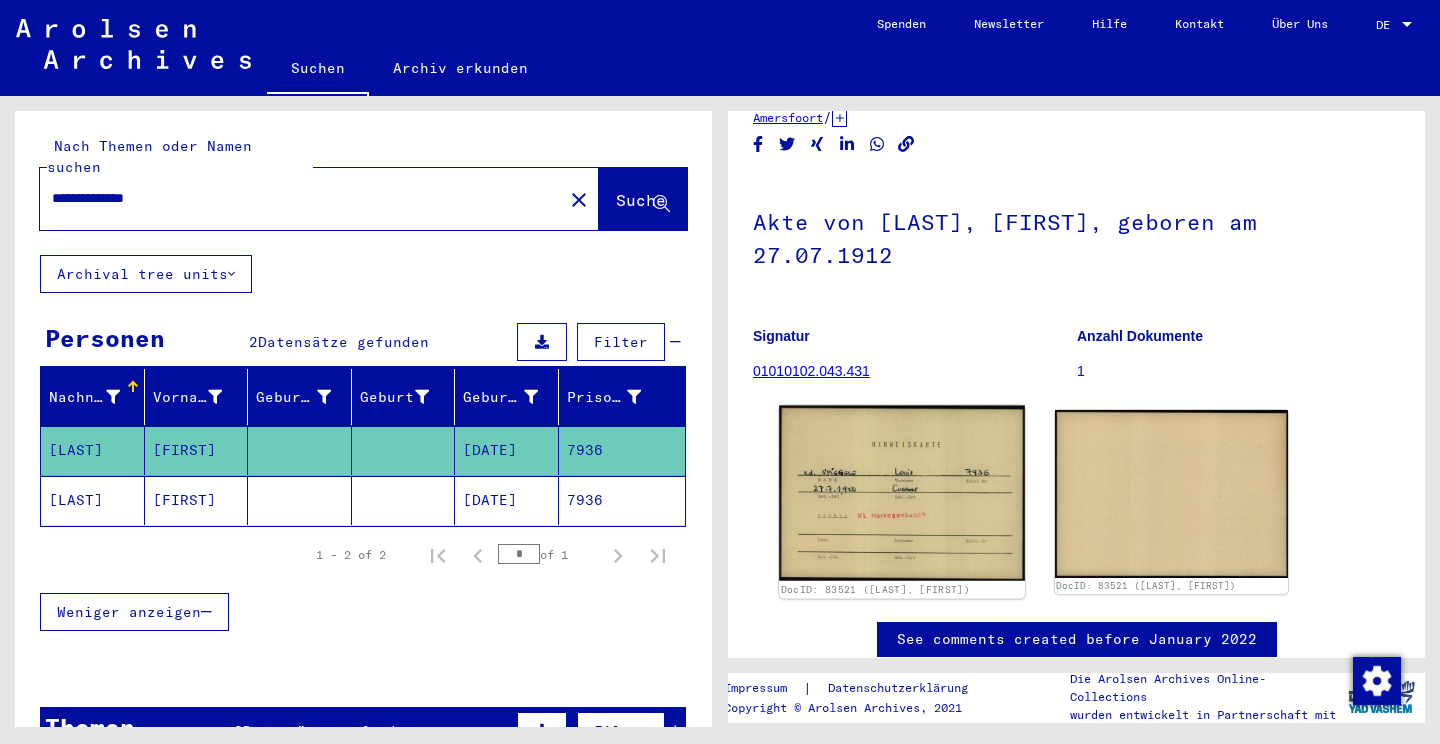 click 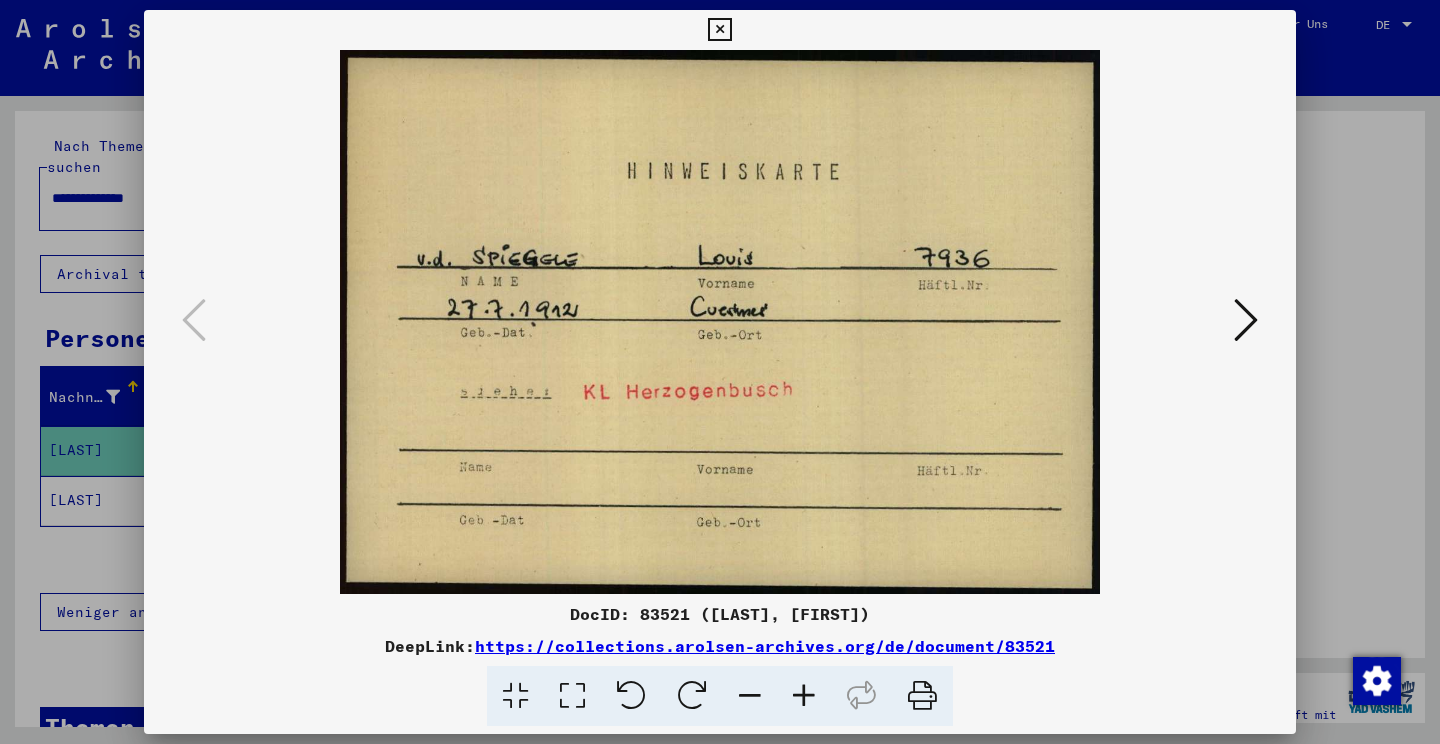 click at bounding box center [1246, 320] 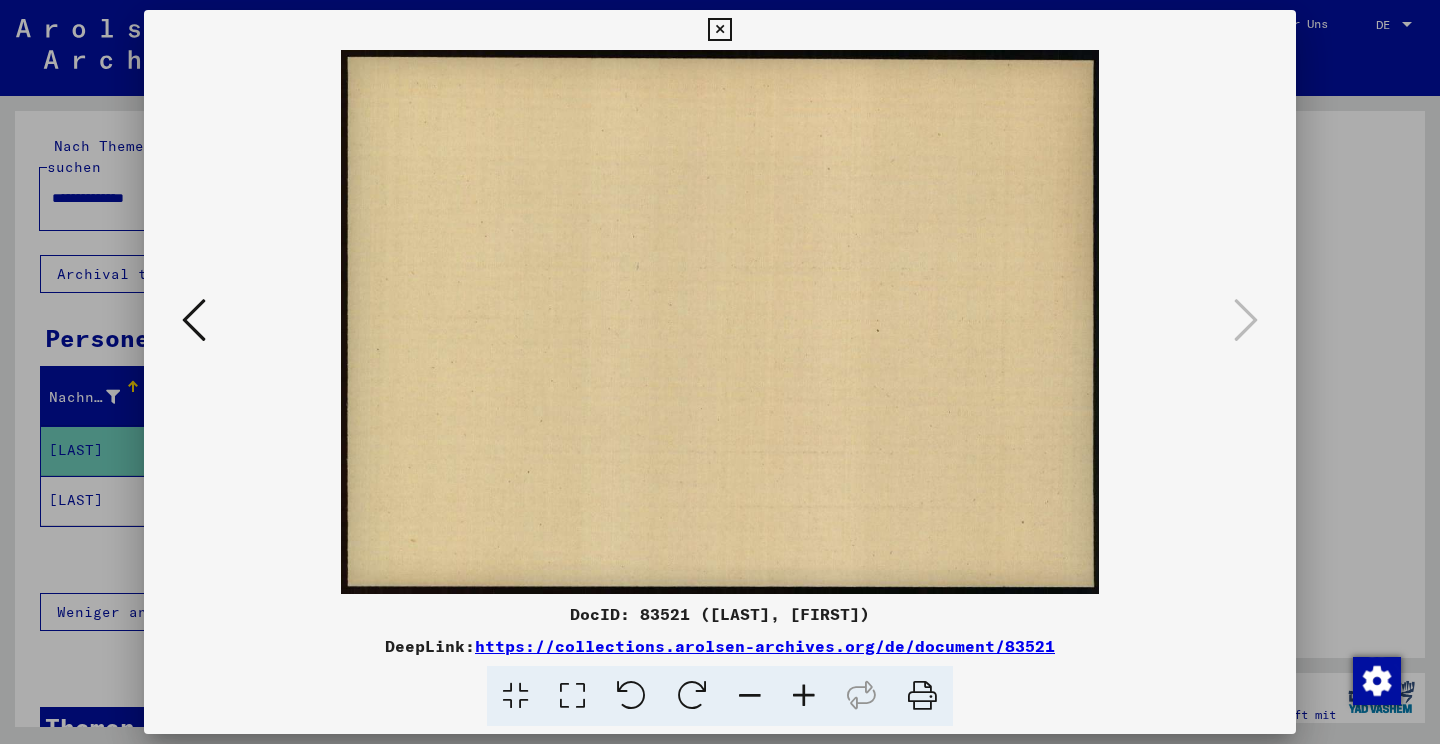 click at bounding box center (719, 30) 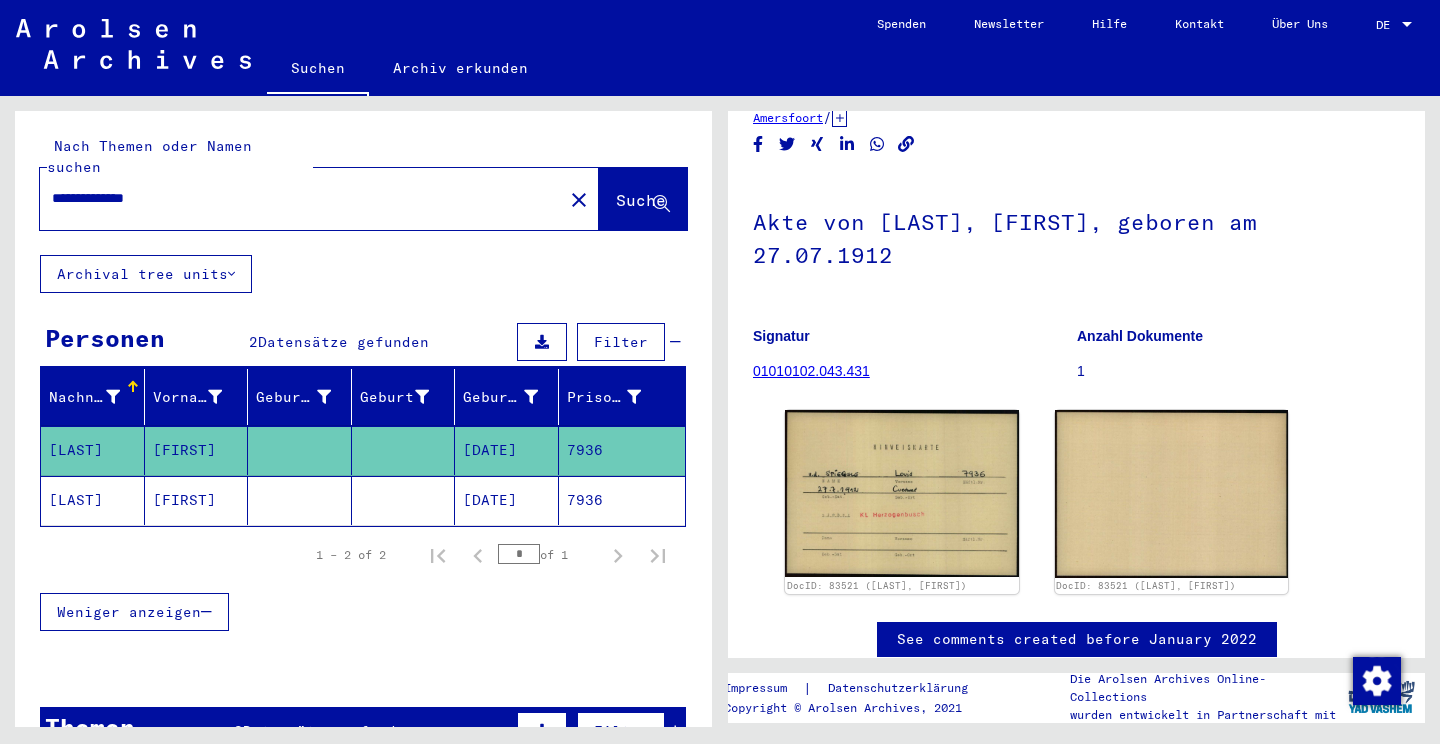 click on "[LAST]" 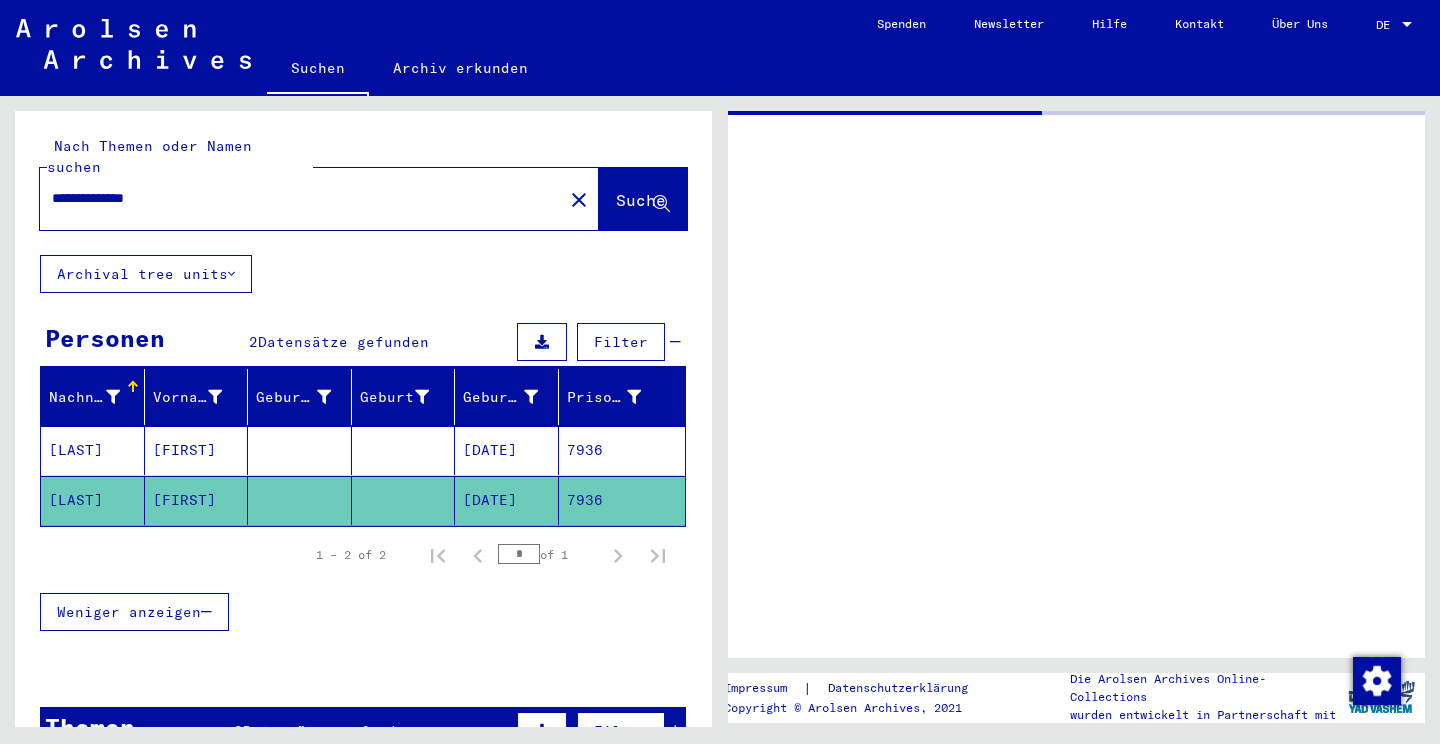 scroll, scrollTop: 0, scrollLeft: 0, axis: both 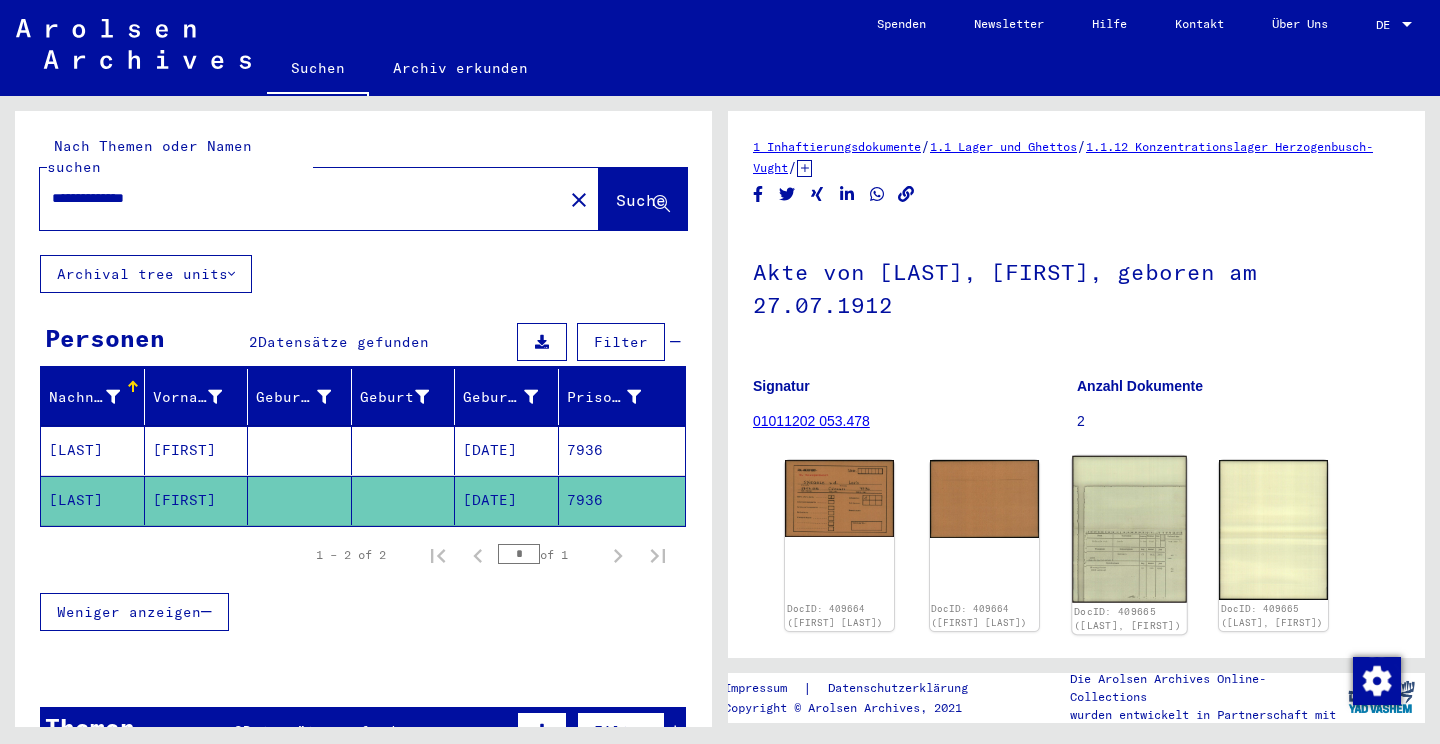 click 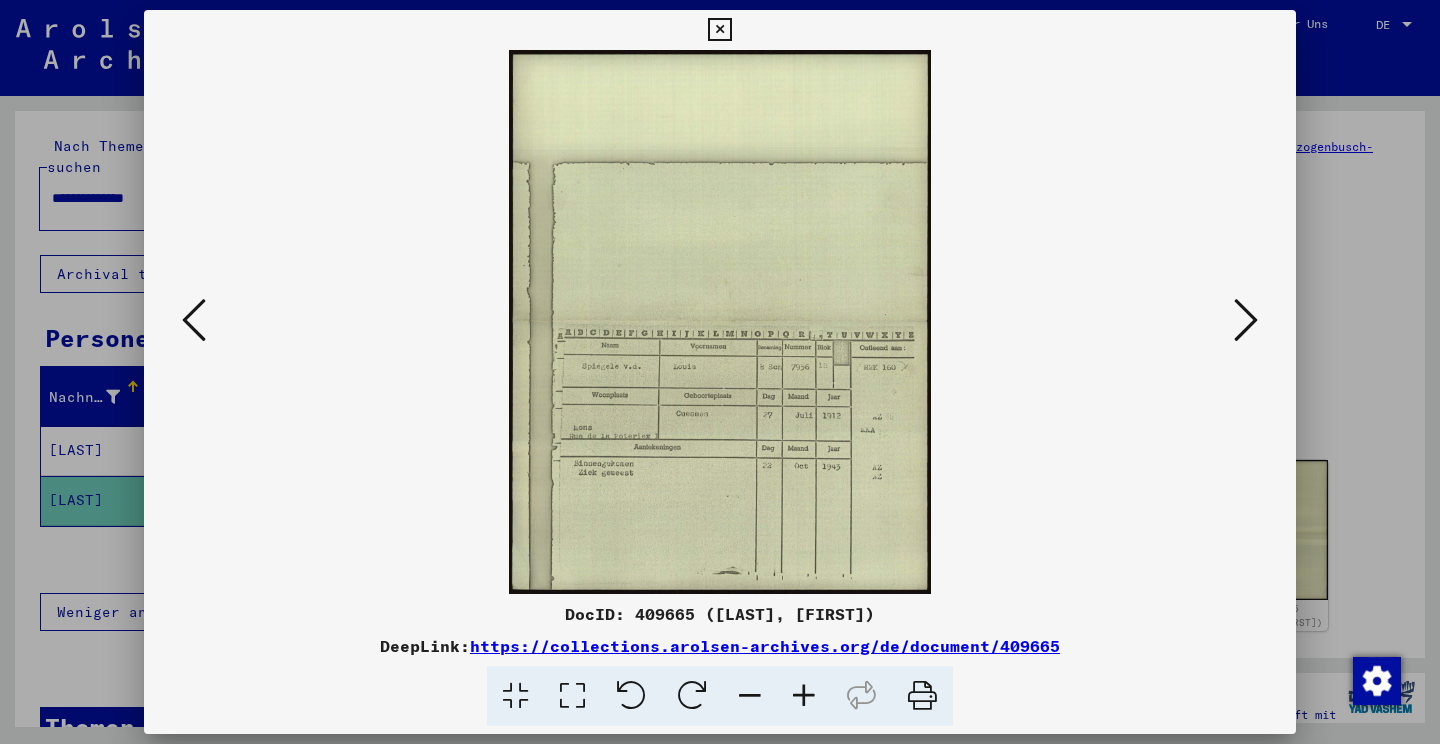 click at bounding box center [1246, 320] 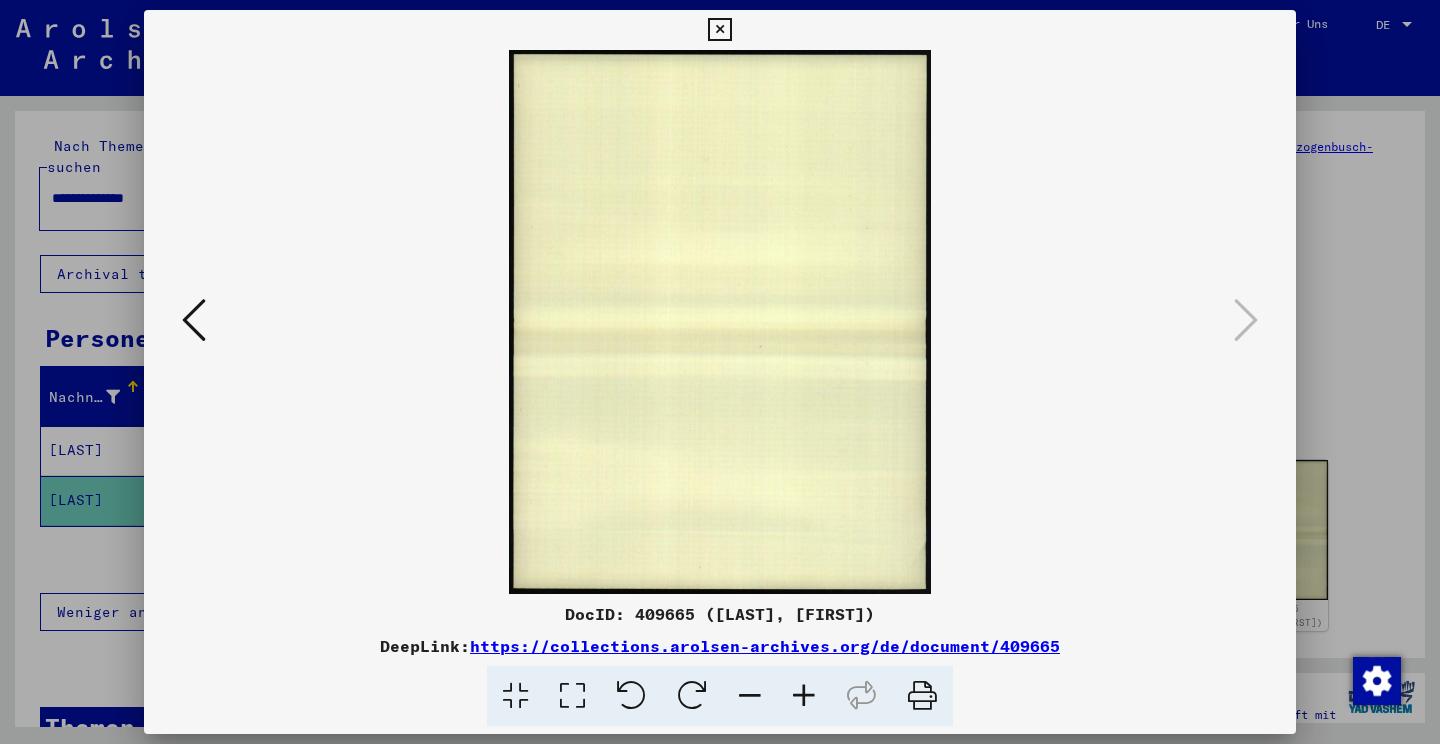 click at bounding box center [719, 30] 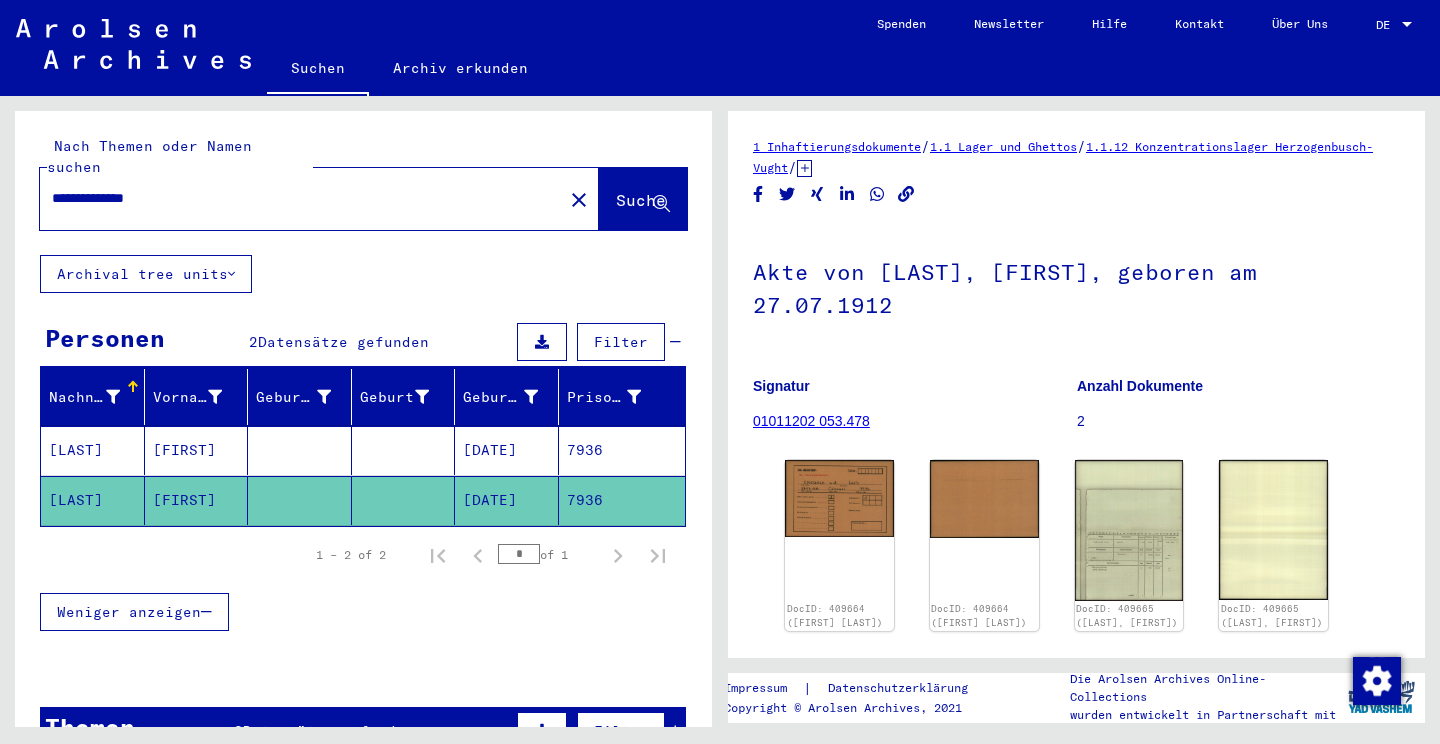 click at bounding box center (300, 500) 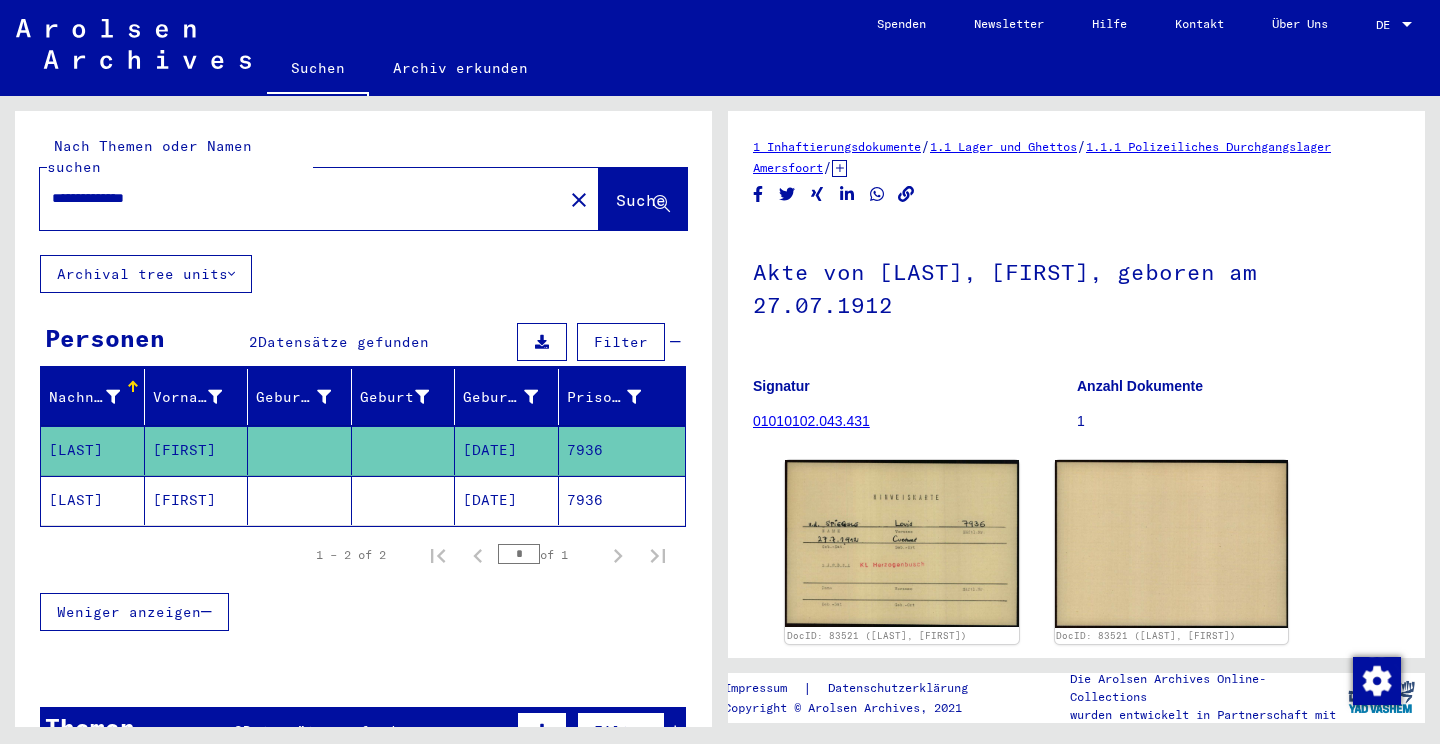 scroll, scrollTop: 0, scrollLeft: 0, axis: both 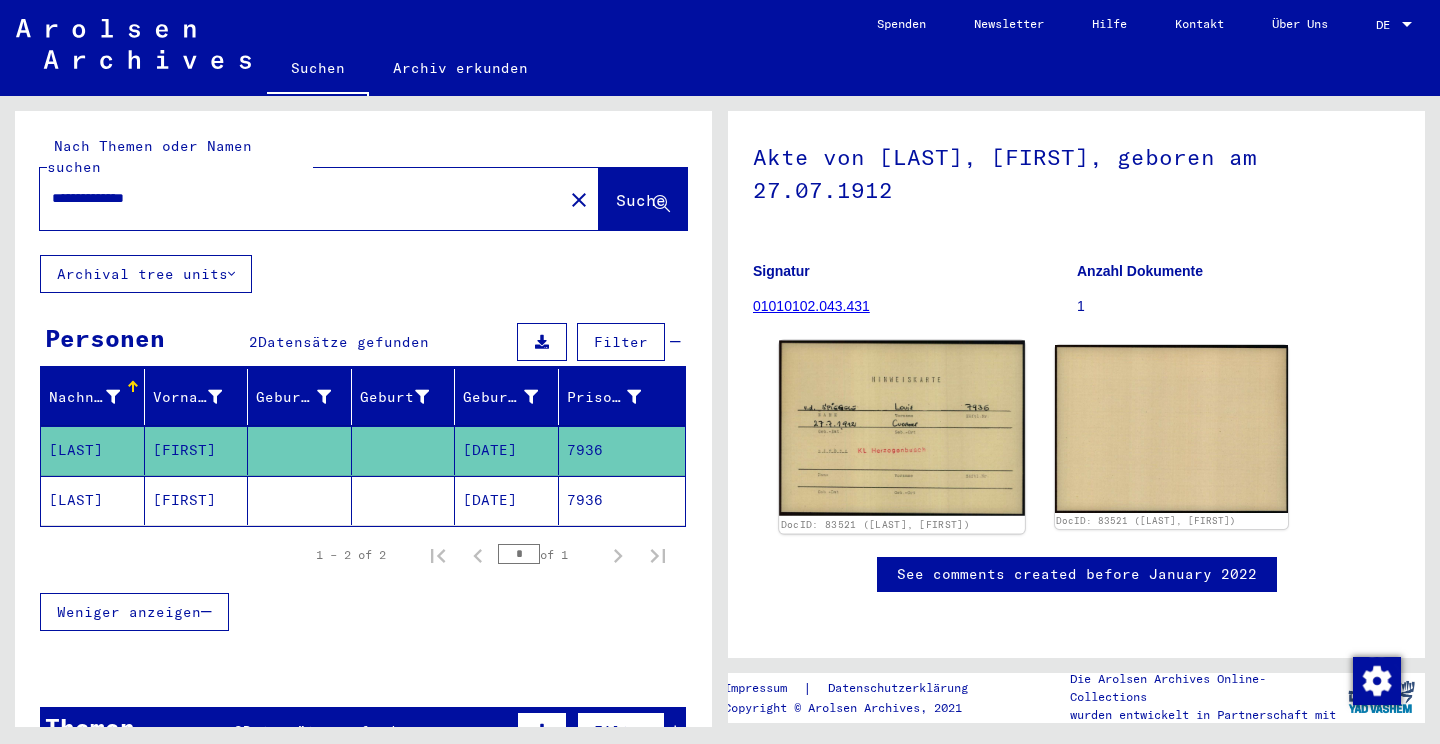 click 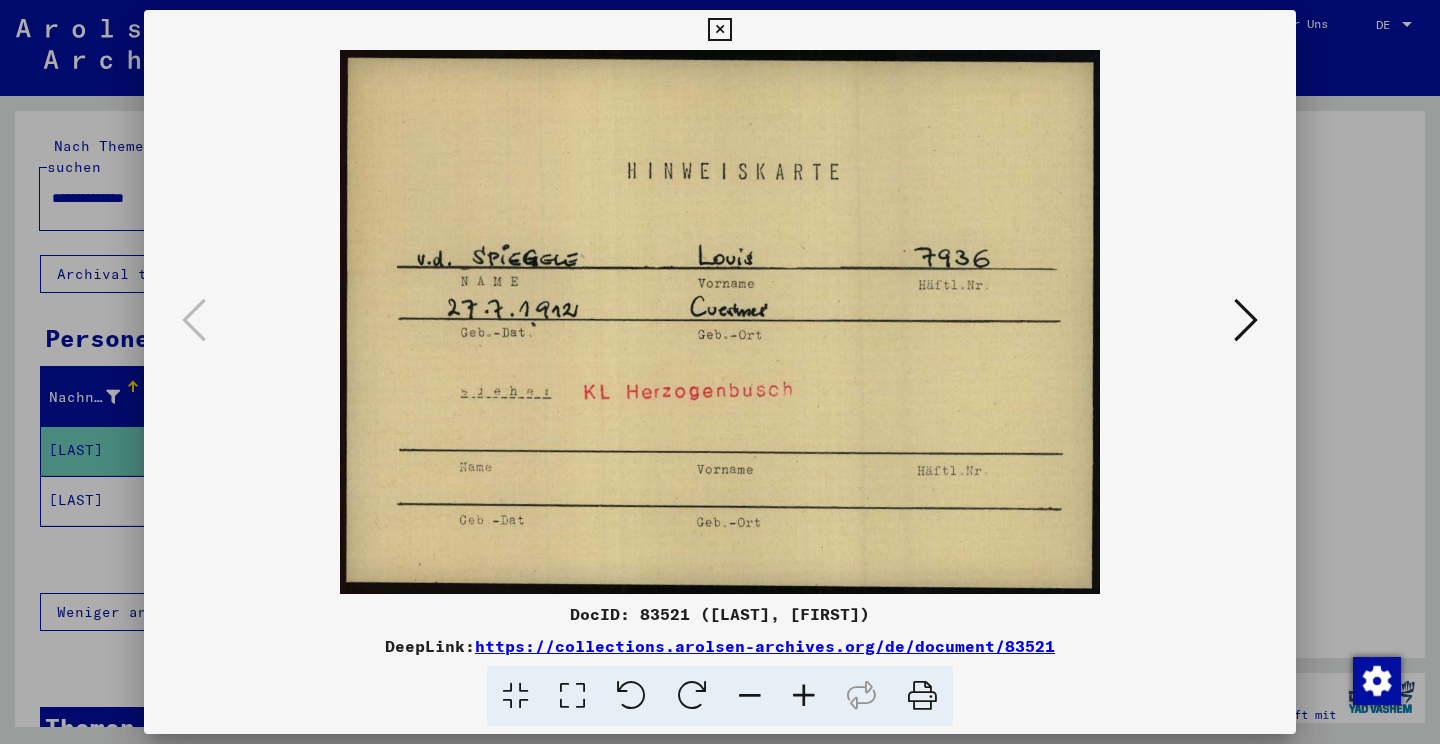click at bounding box center (1246, 321) 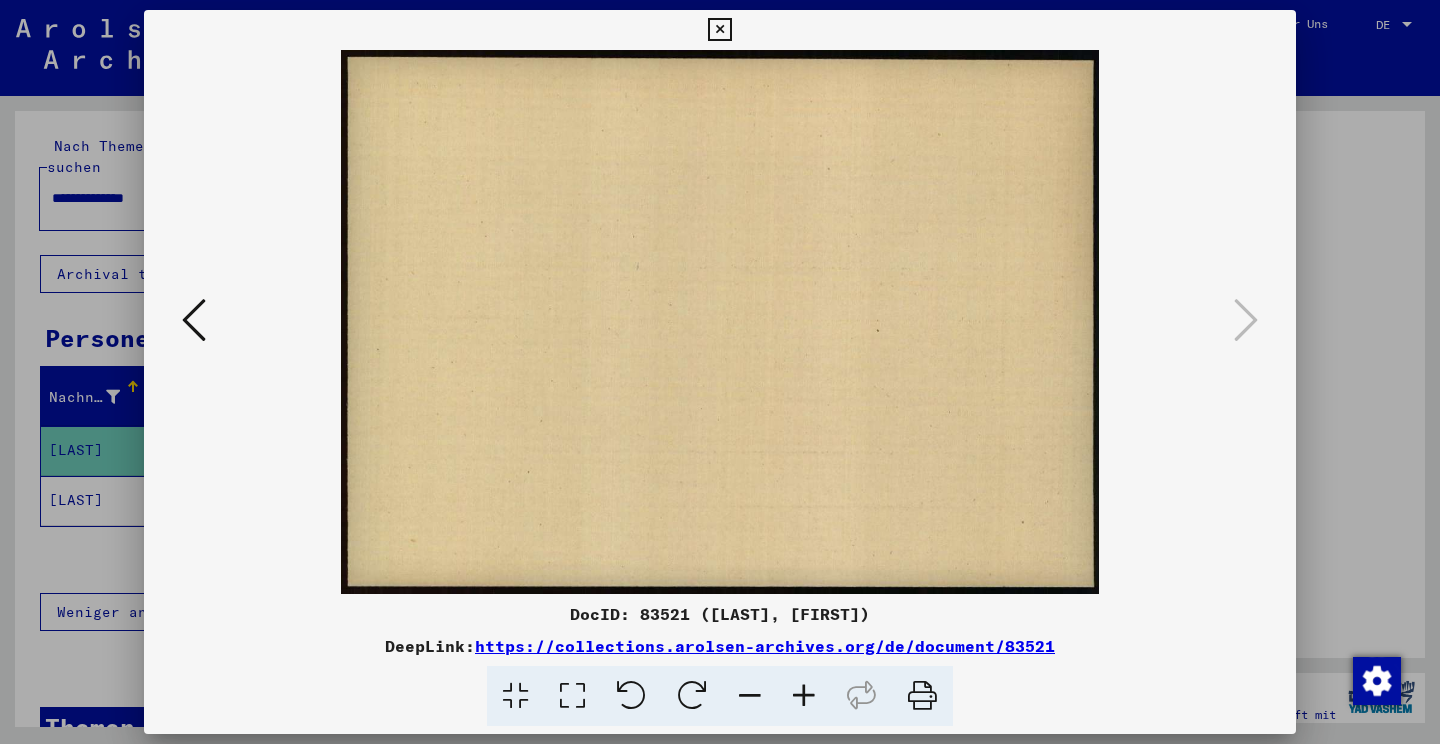 click at bounding box center [719, 30] 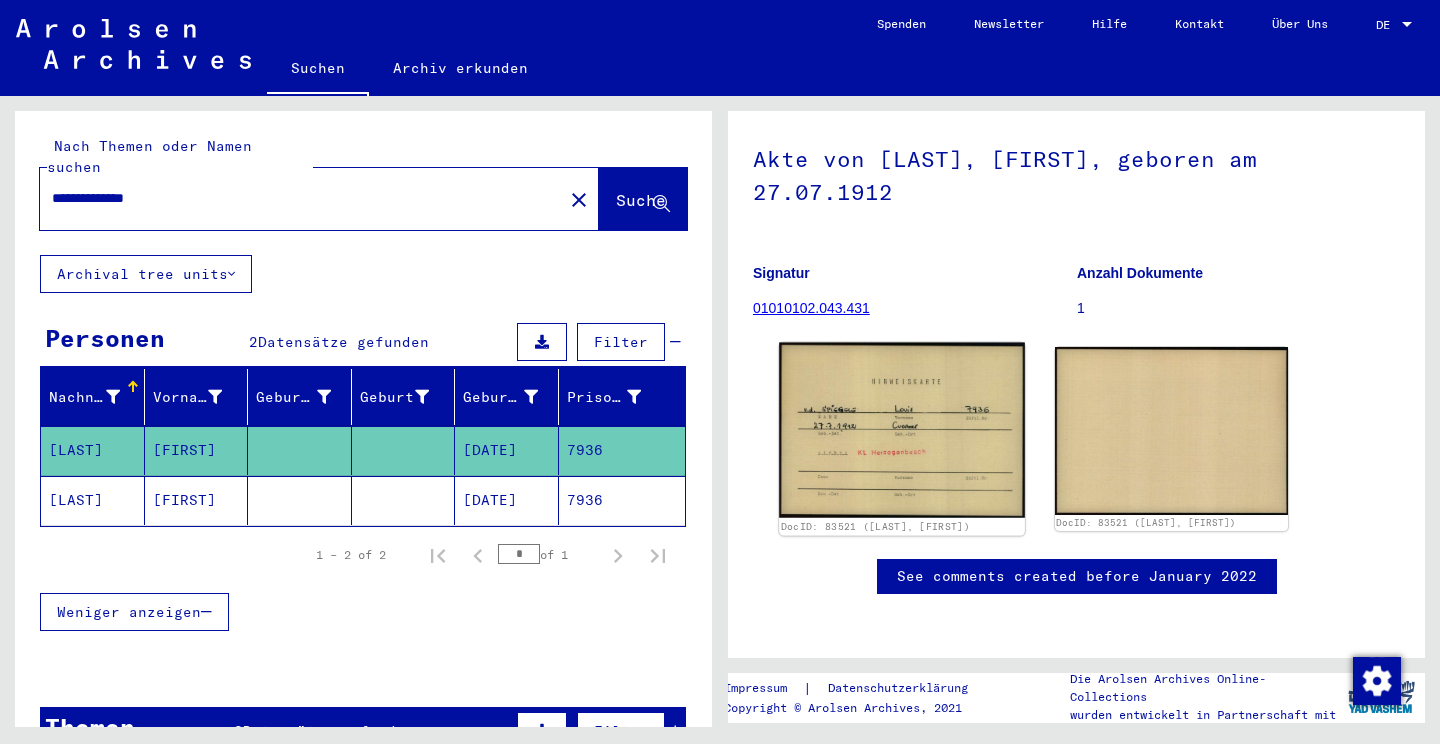 scroll, scrollTop: 110, scrollLeft: 0, axis: vertical 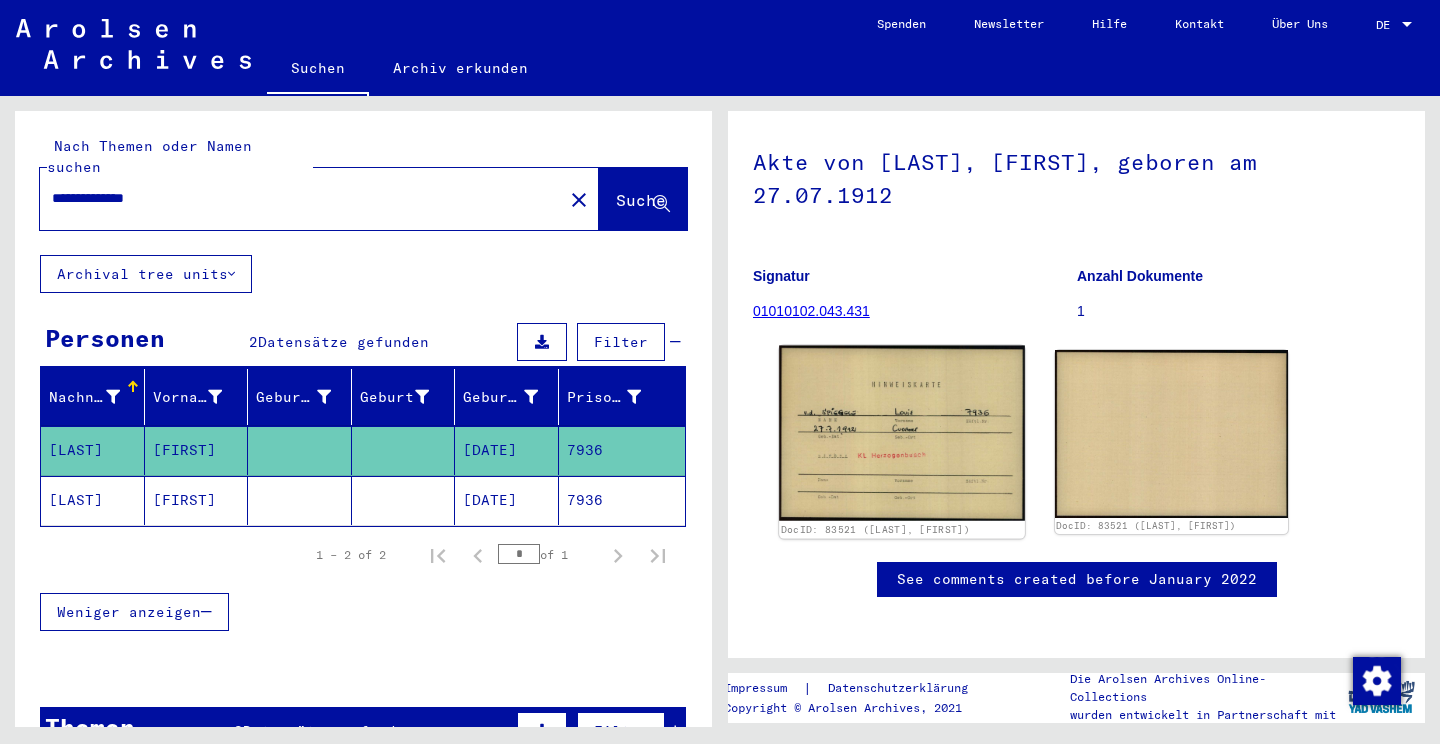 click 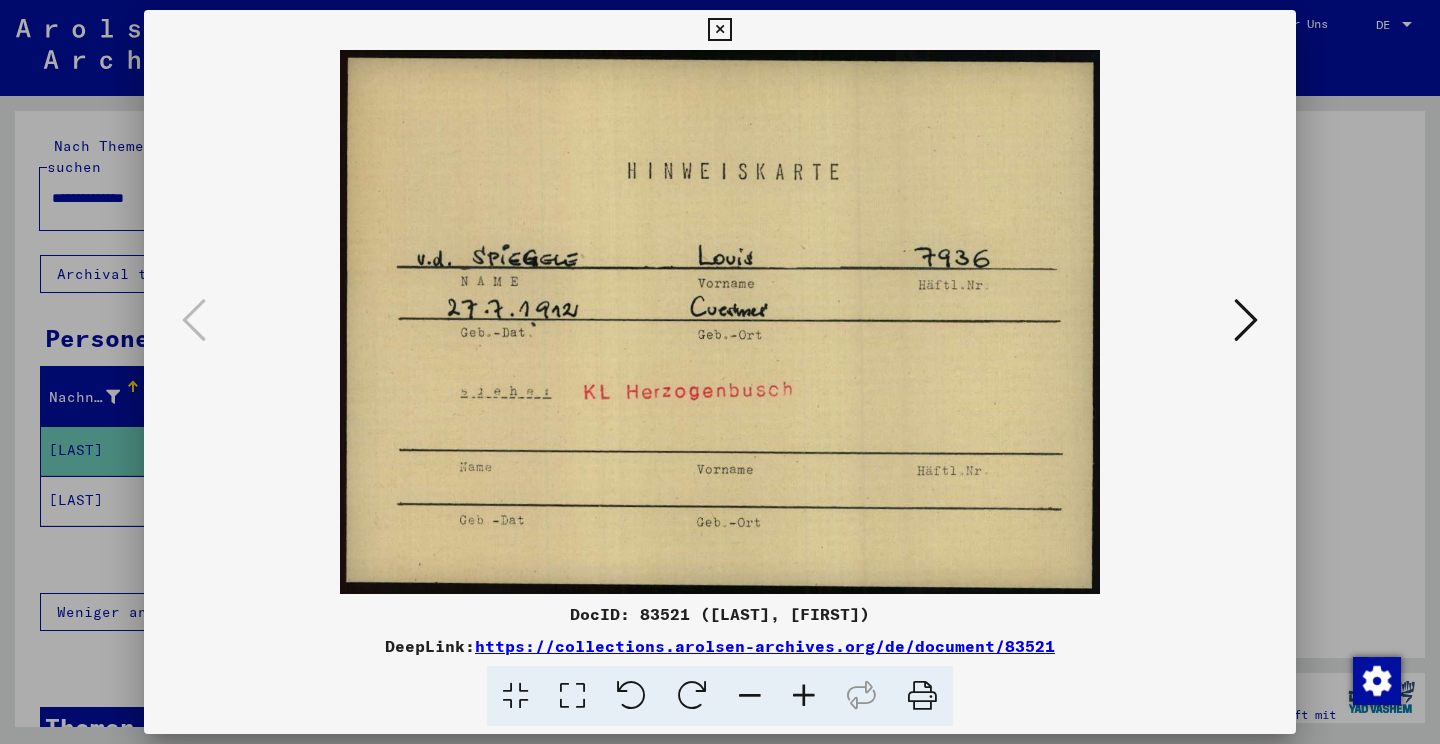 click at bounding box center [720, 372] 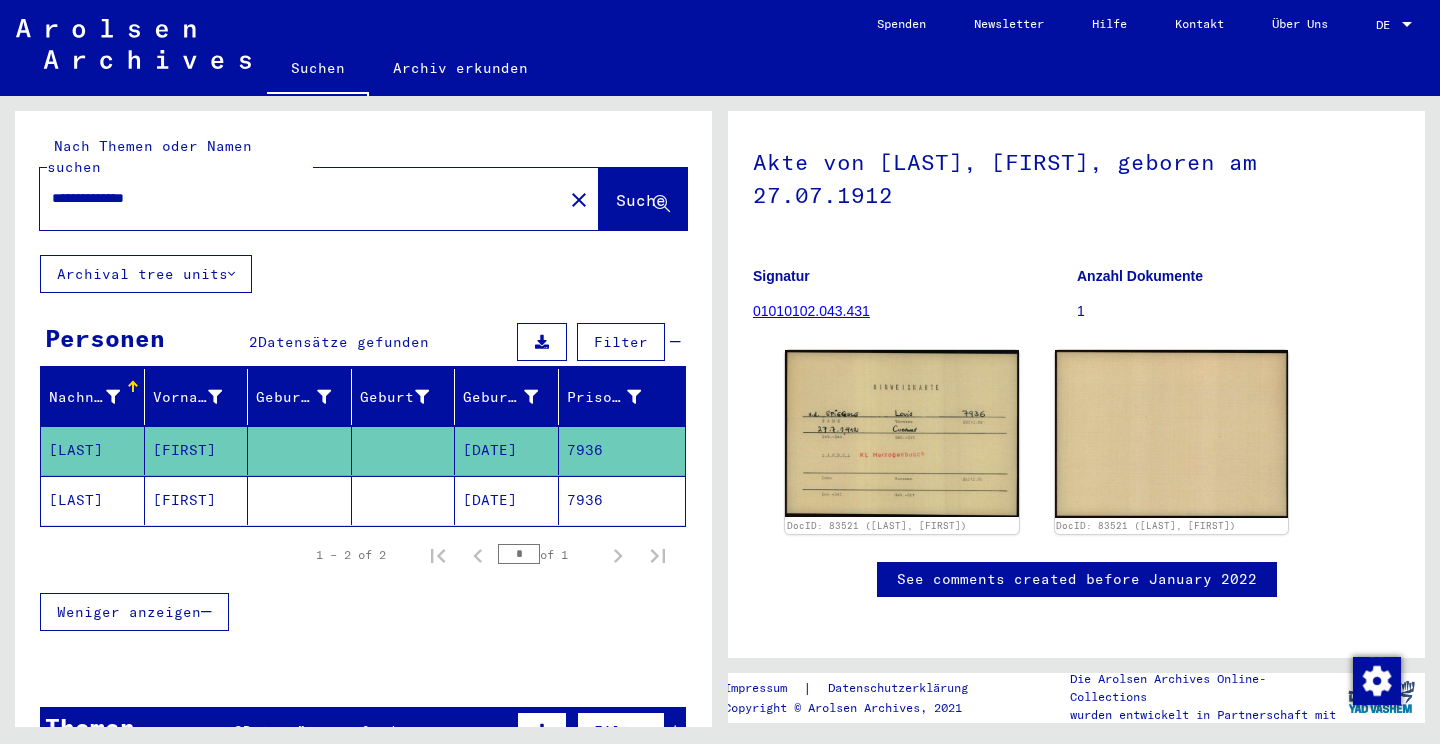click 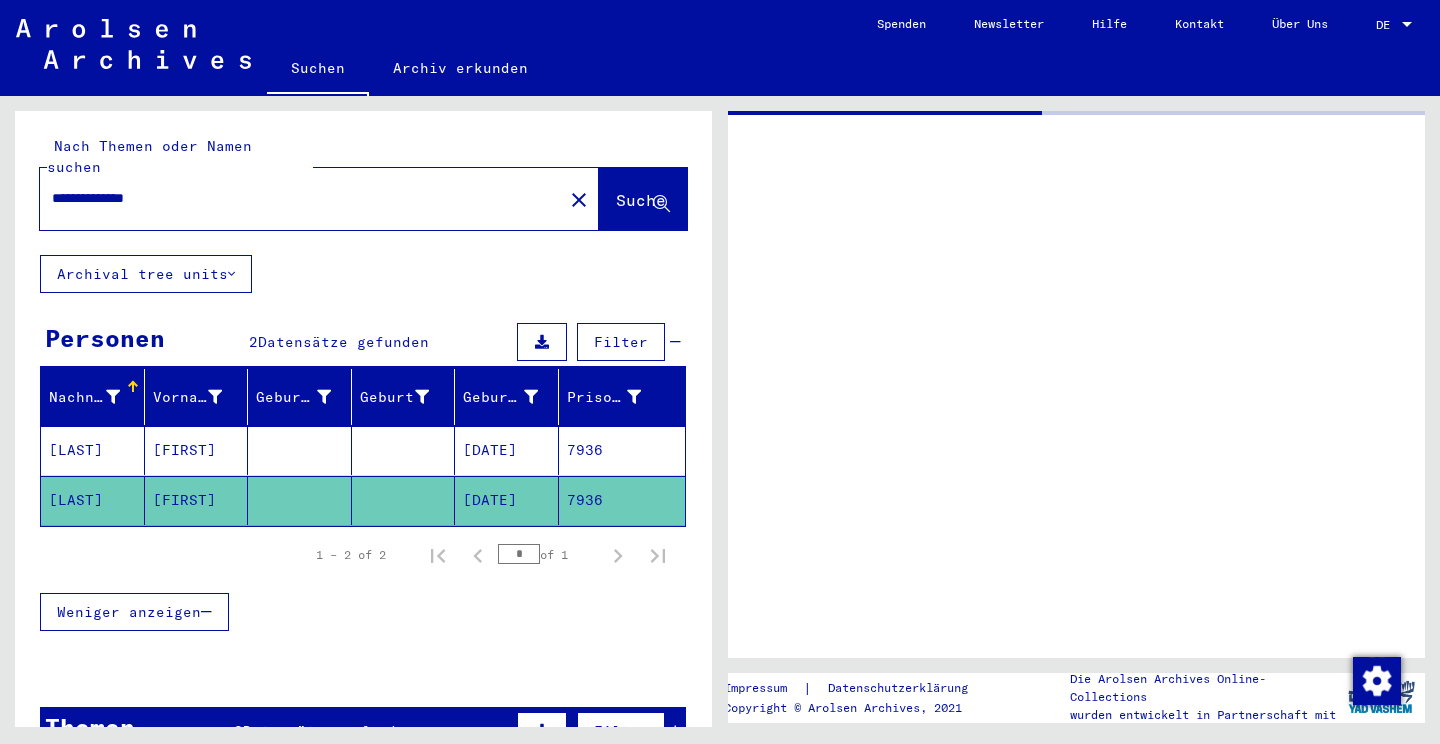 scroll, scrollTop: 0, scrollLeft: 0, axis: both 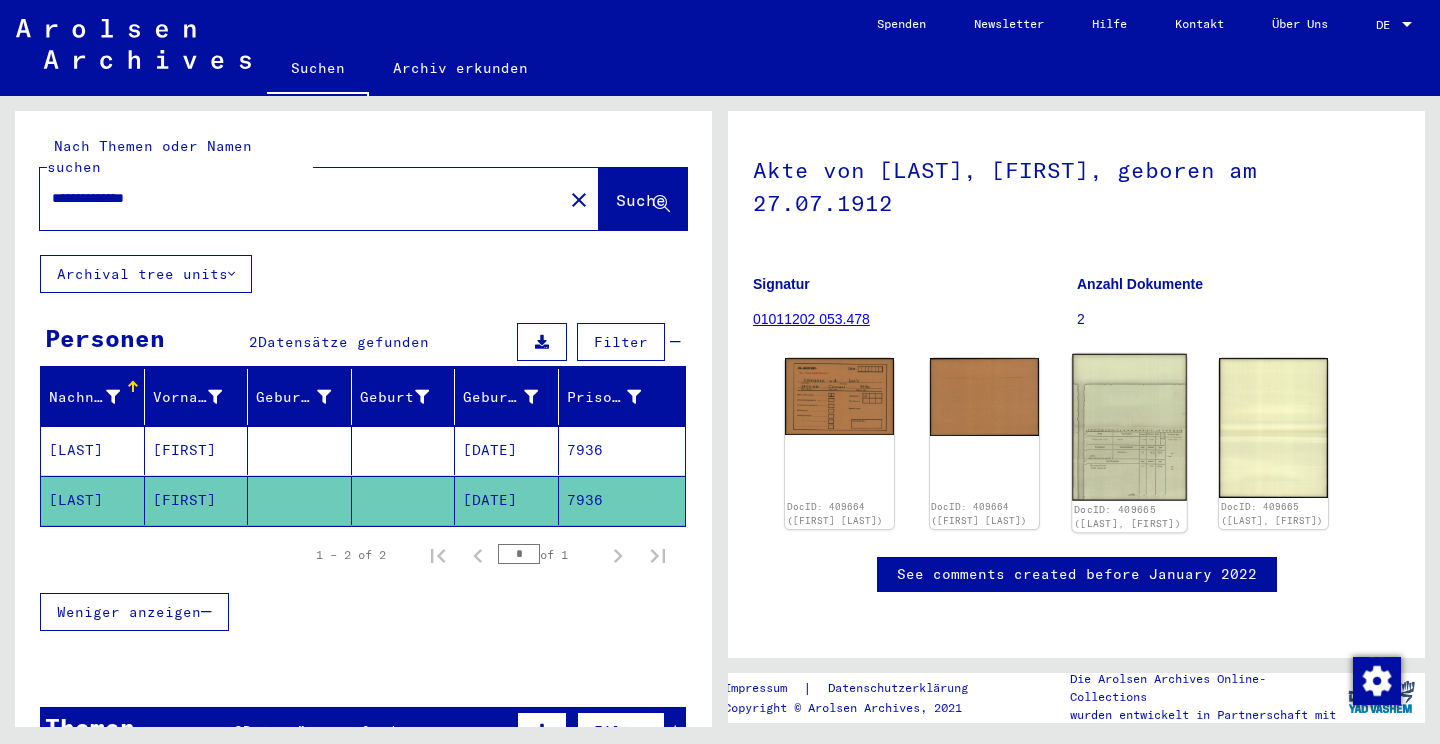 click 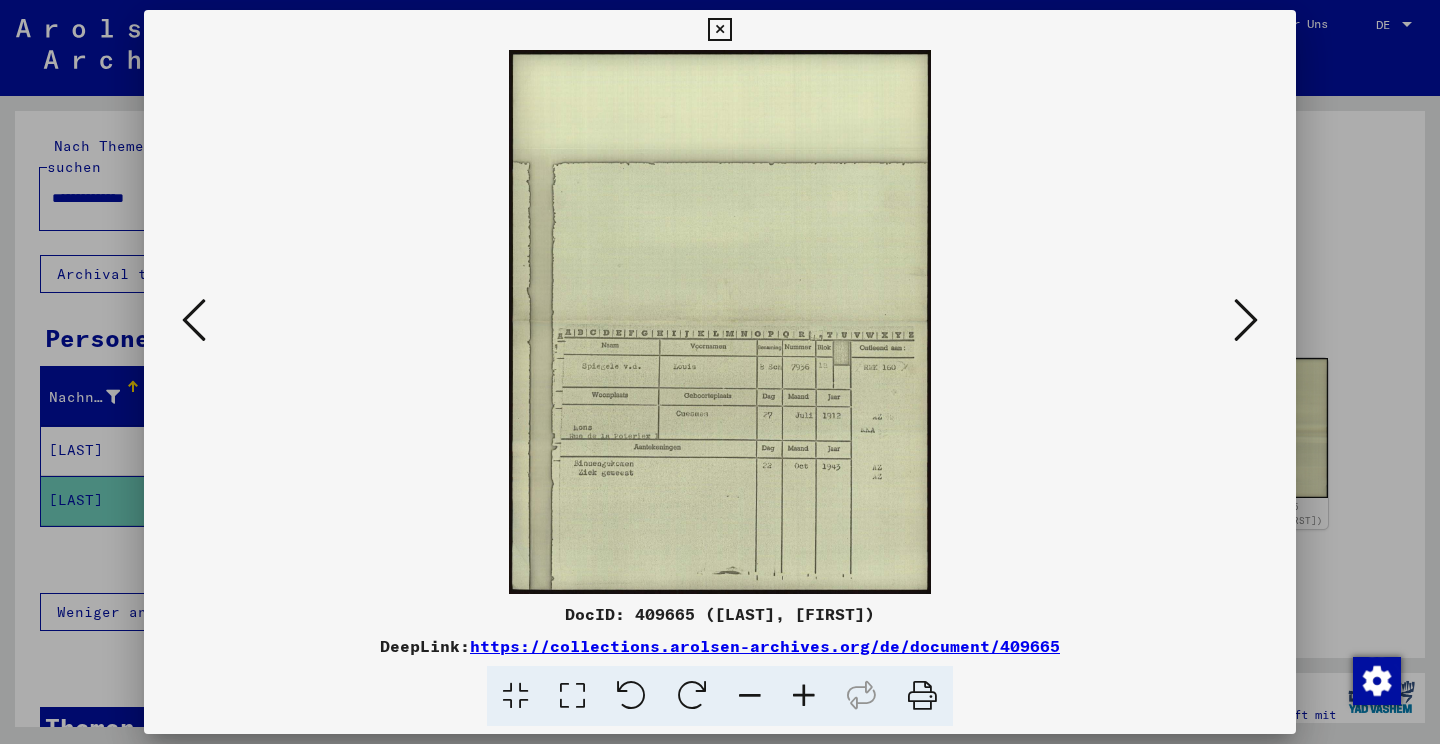 click at bounding box center (720, 372) 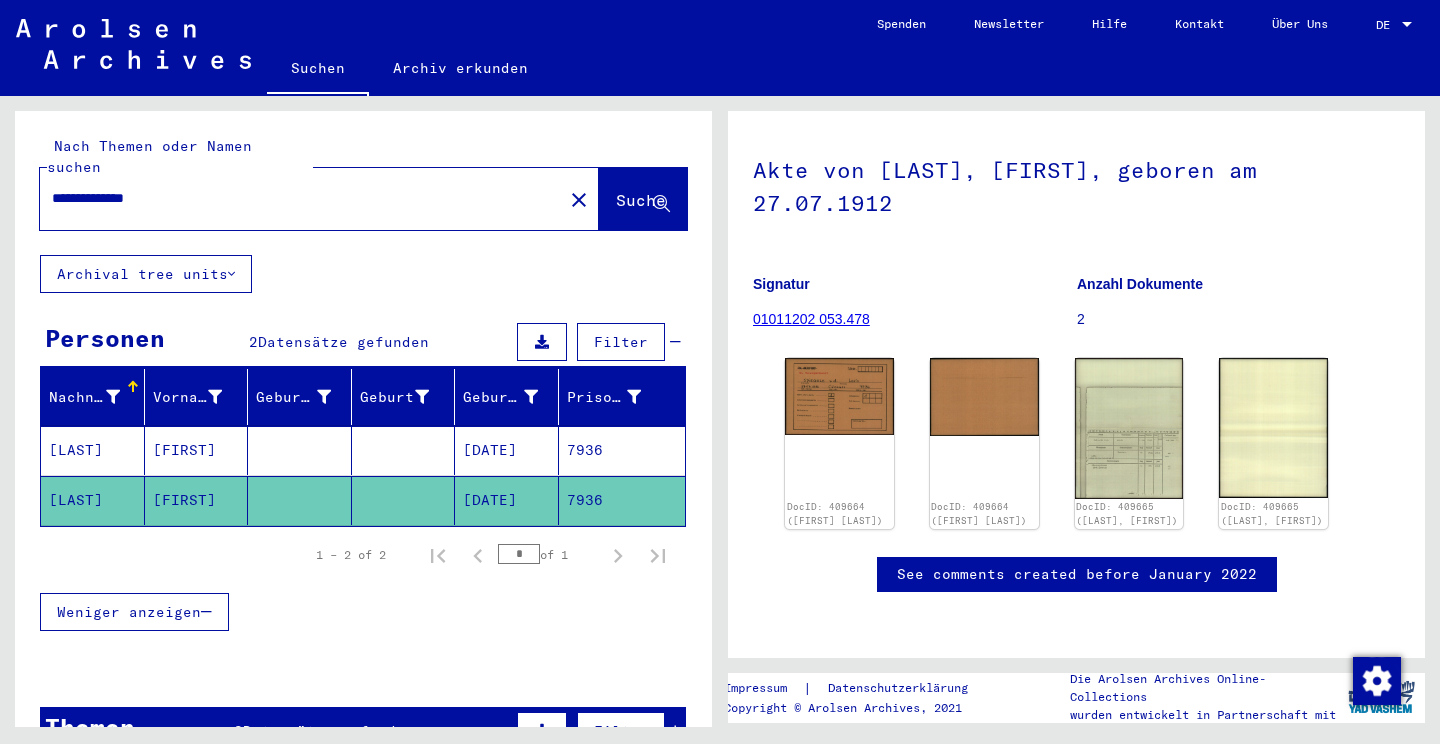 scroll, scrollTop: 643, scrollLeft: 0, axis: vertical 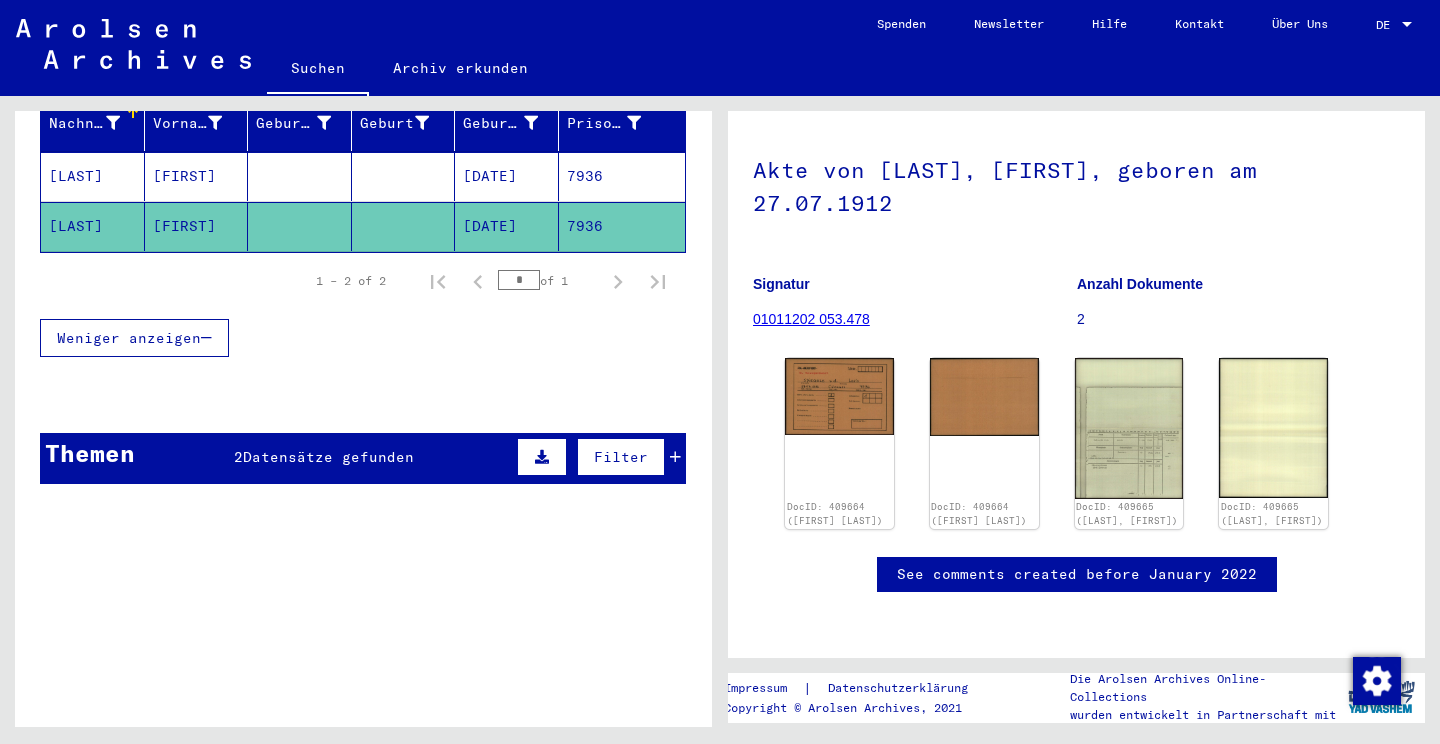 click at bounding box center (675, 457) 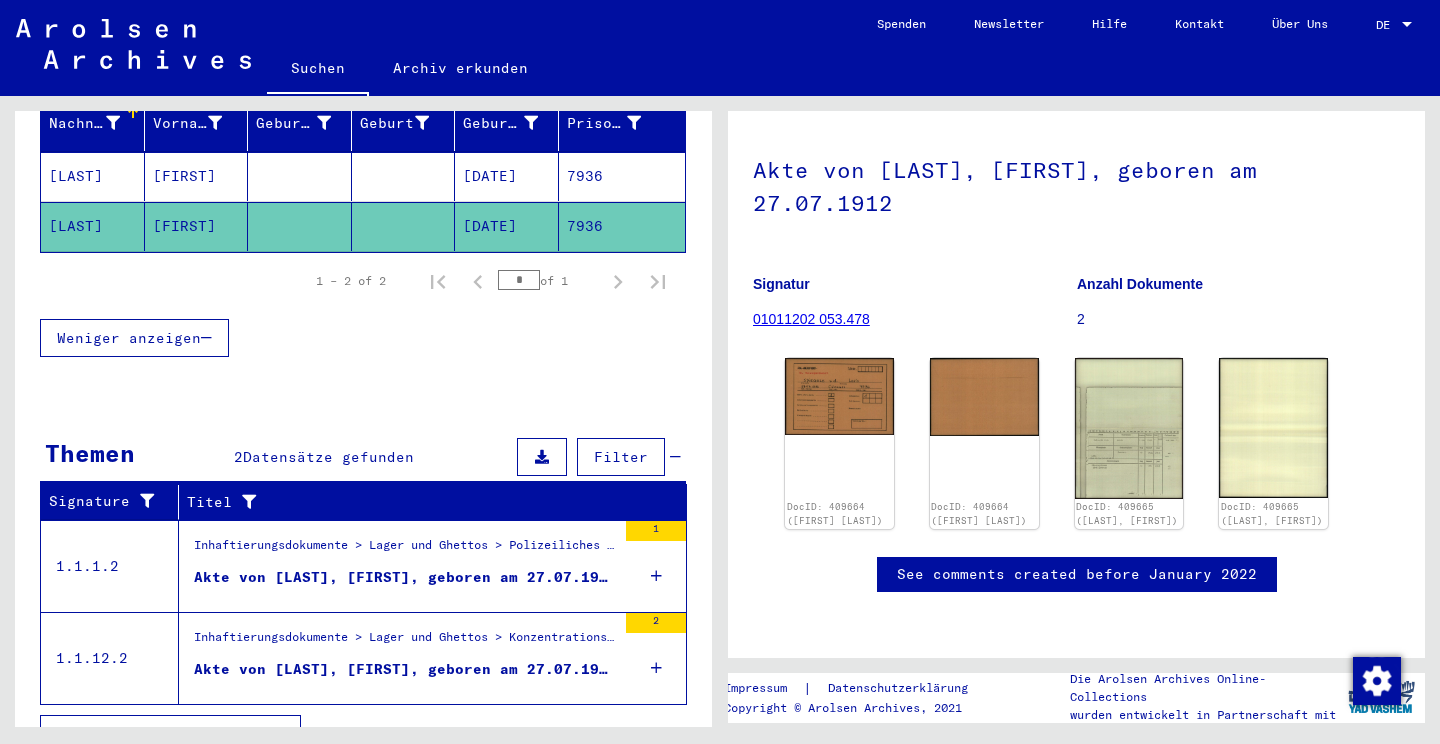 click on "Akte von [LAST], [FIRST], geboren am 27.07.1912" at bounding box center (405, 577) 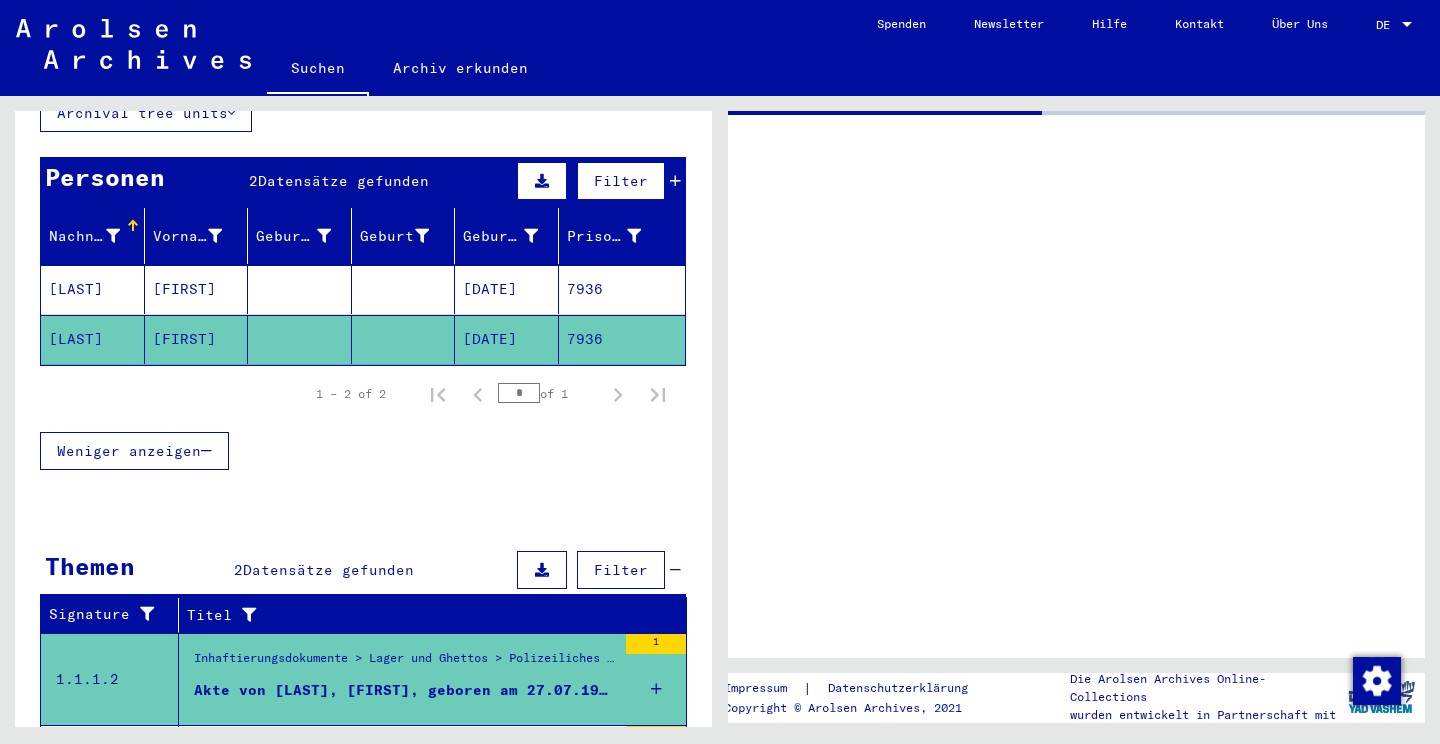 scroll, scrollTop: 74, scrollLeft: 0, axis: vertical 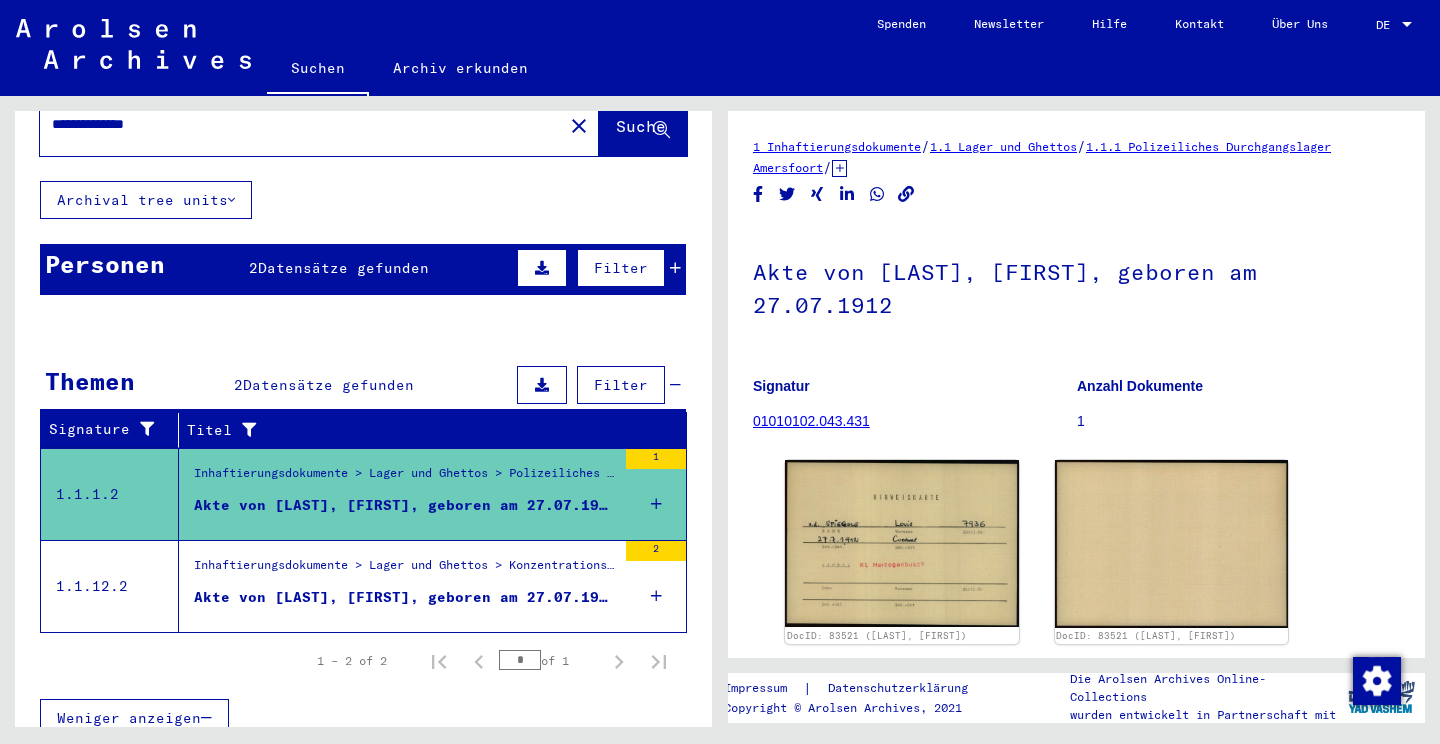 click on "Inhaftierungsdokumente > Lager und Ghettos > Konzentrationslager Herzogenbusch-Vught > Individuelle Unterlagen Herzogenbusch > Individuelle Häftlings Unterlagen > Akten mit Namen ab [LAST]" at bounding box center [405, 570] 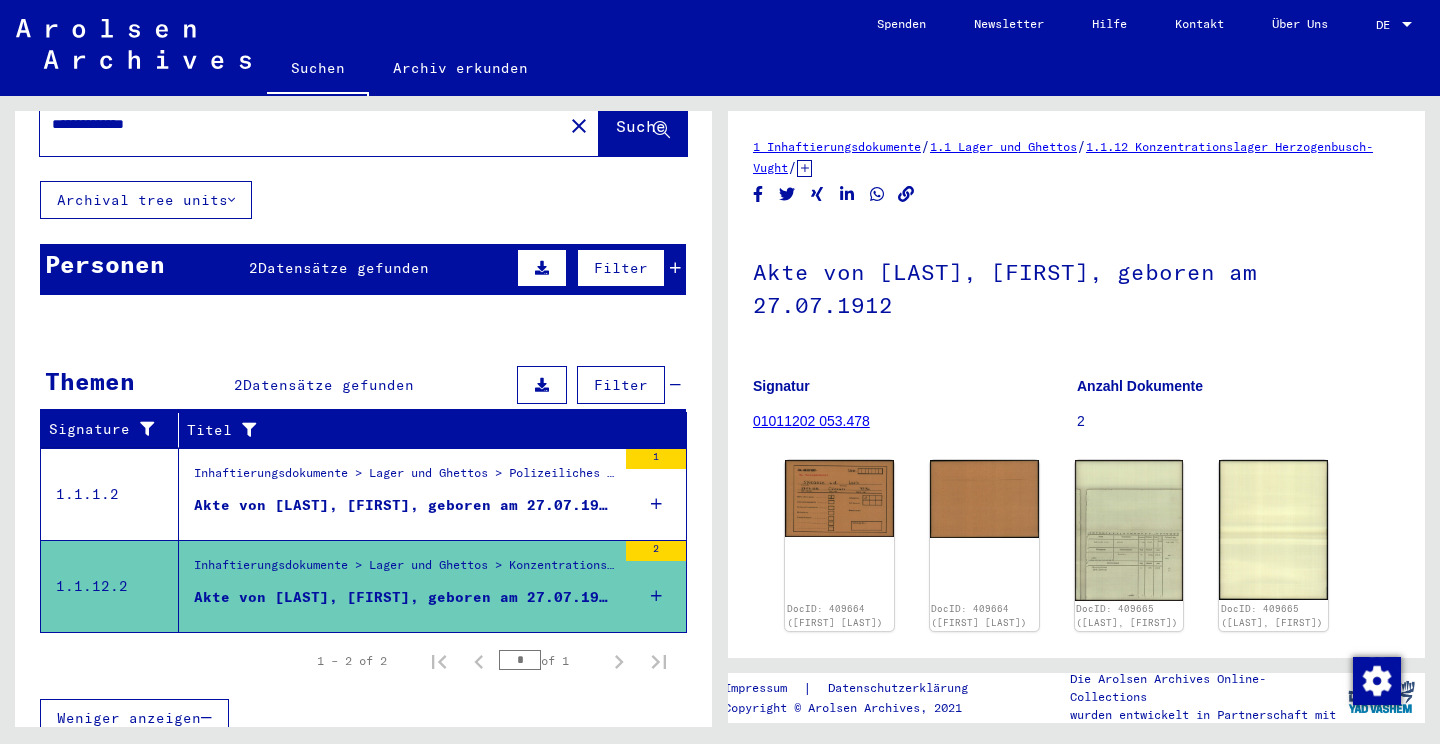 scroll, scrollTop: 0, scrollLeft: 0, axis: both 